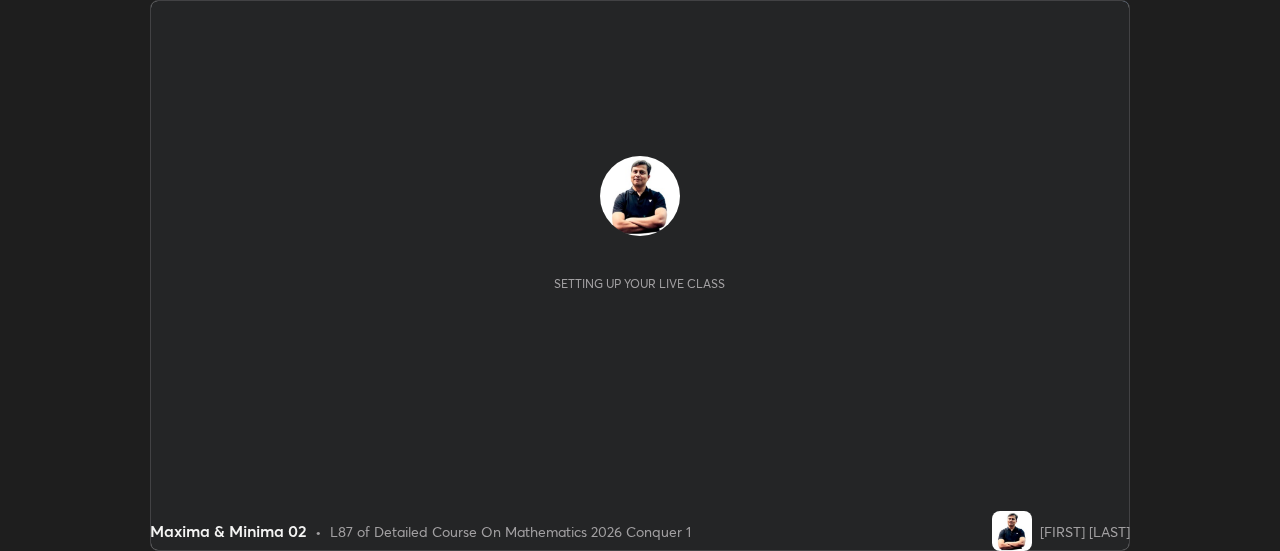 scroll, scrollTop: 0, scrollLeft: 0, axis: both 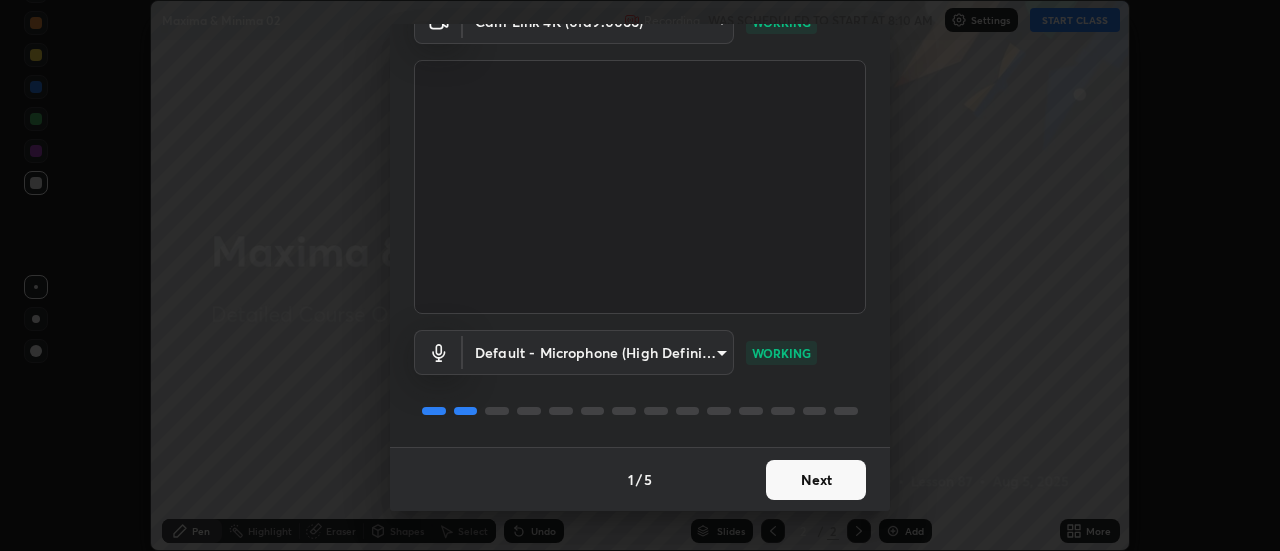 click on "Next" at bounding box center [816, 480] 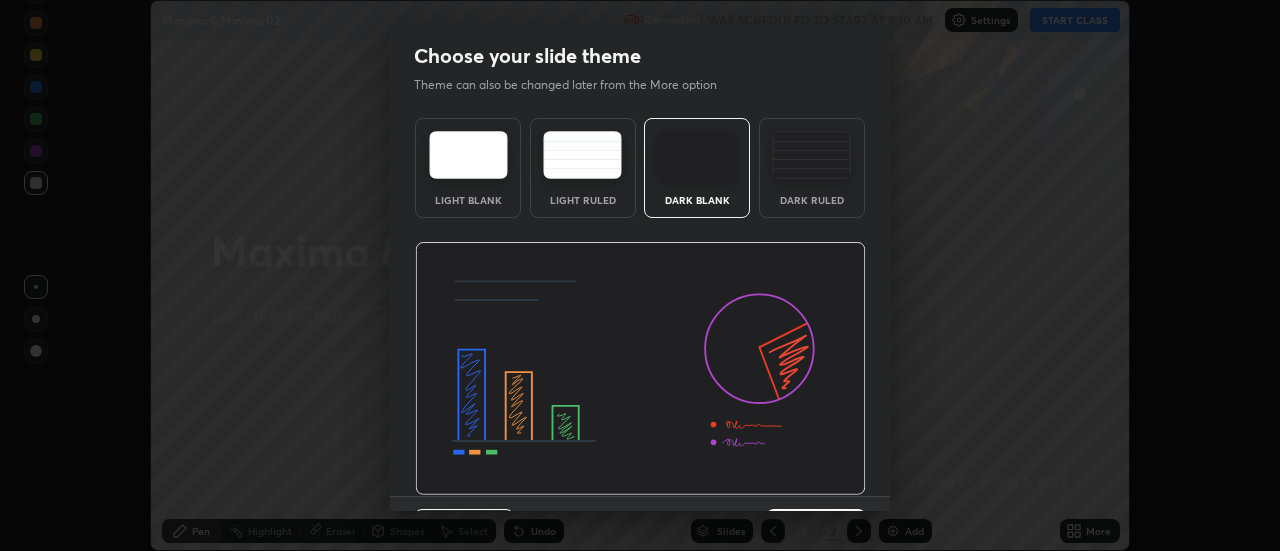 scroll, scrollTop: 49, scrollLeft: 0, axis: vertical 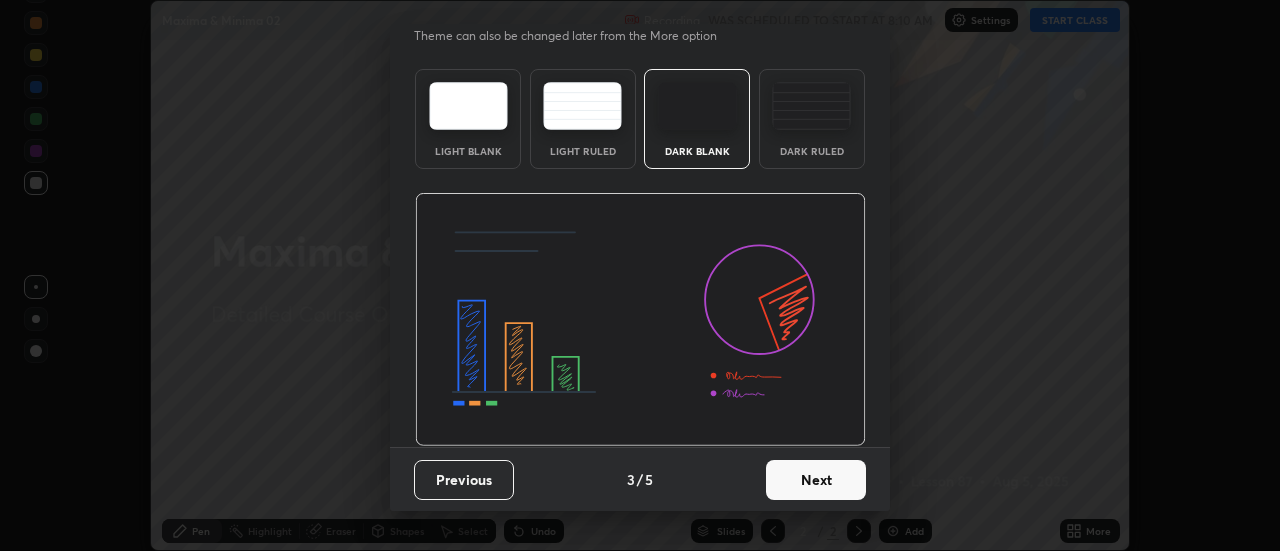 click on "Next" at bounding box center [816, 480] 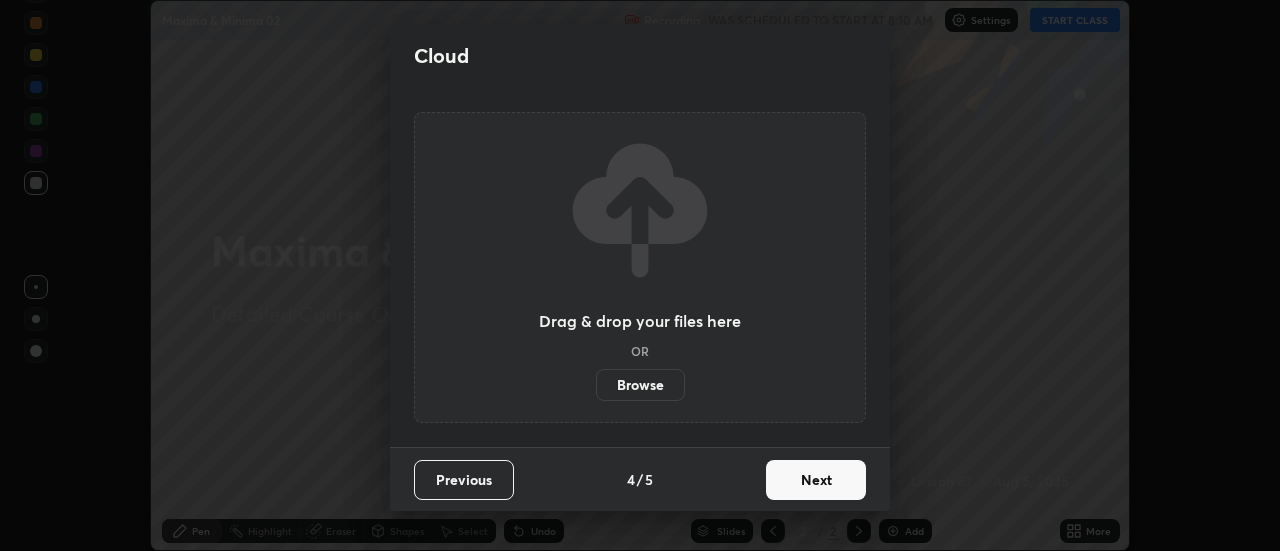 scroll, scrollTop: 0, scrollLeft: 0, axis: both 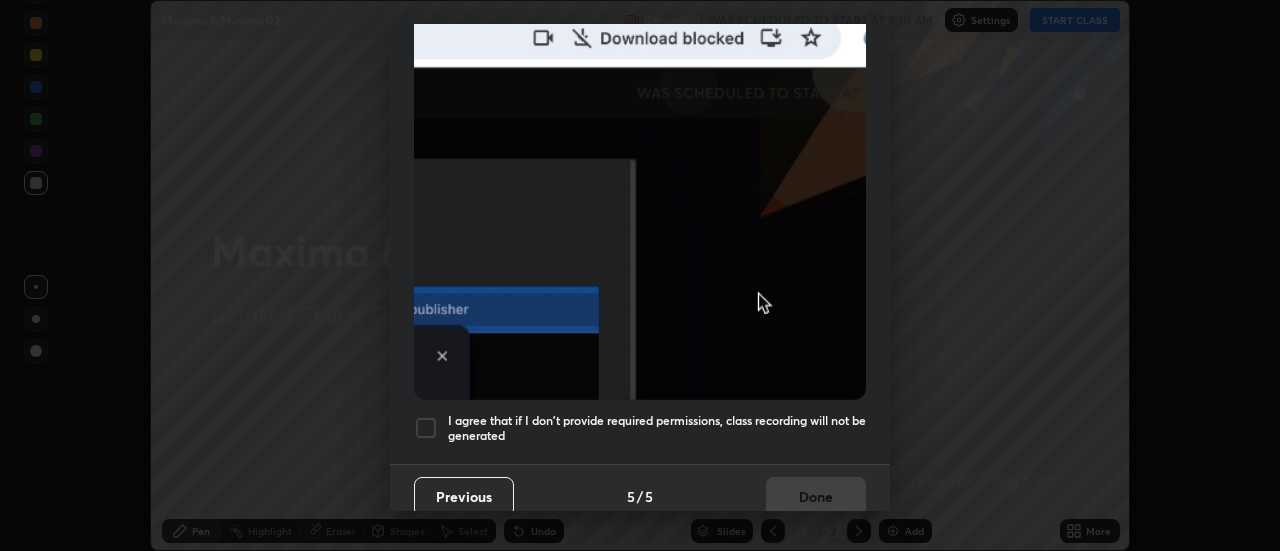 click at bounding box center [426, 428] 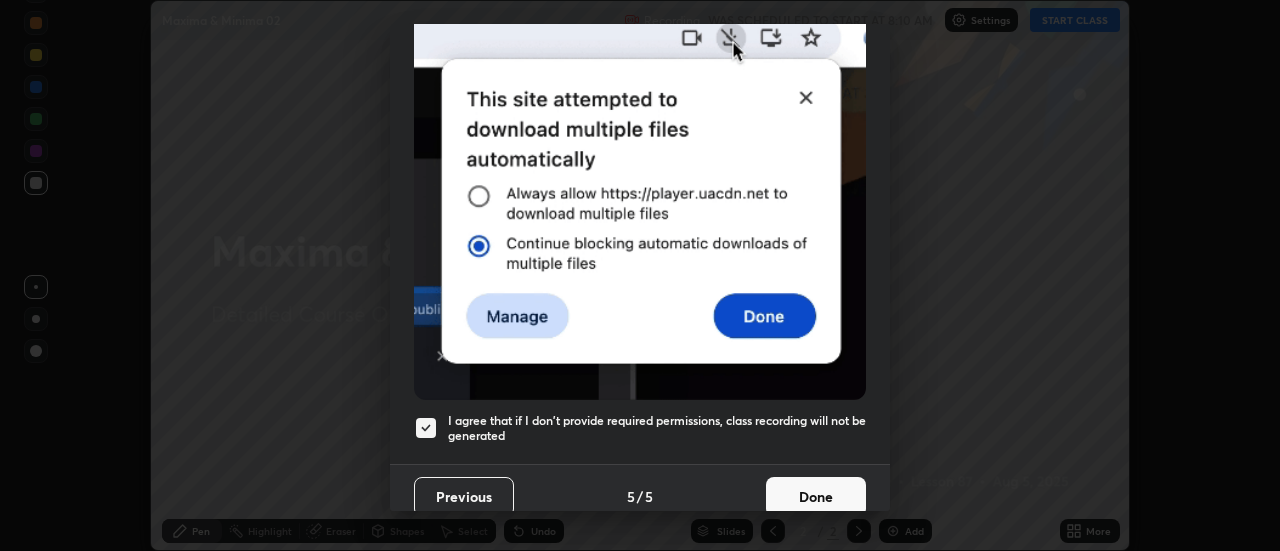 click on "Done" at bounding box center [816, 497] 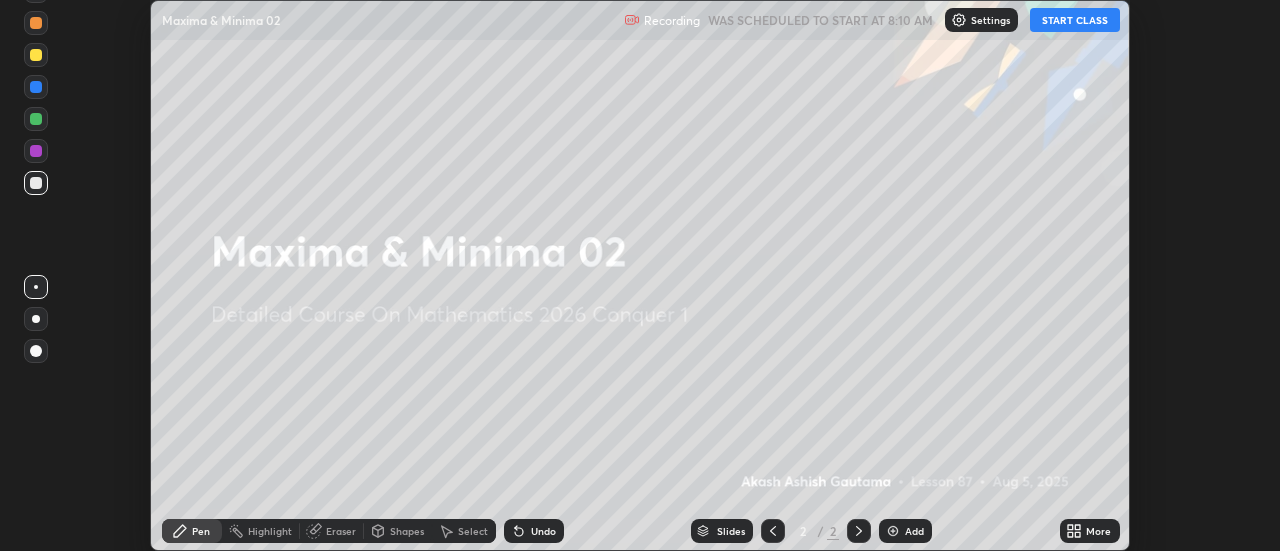click on "START CLASS" at bounding box center [1075, 20] 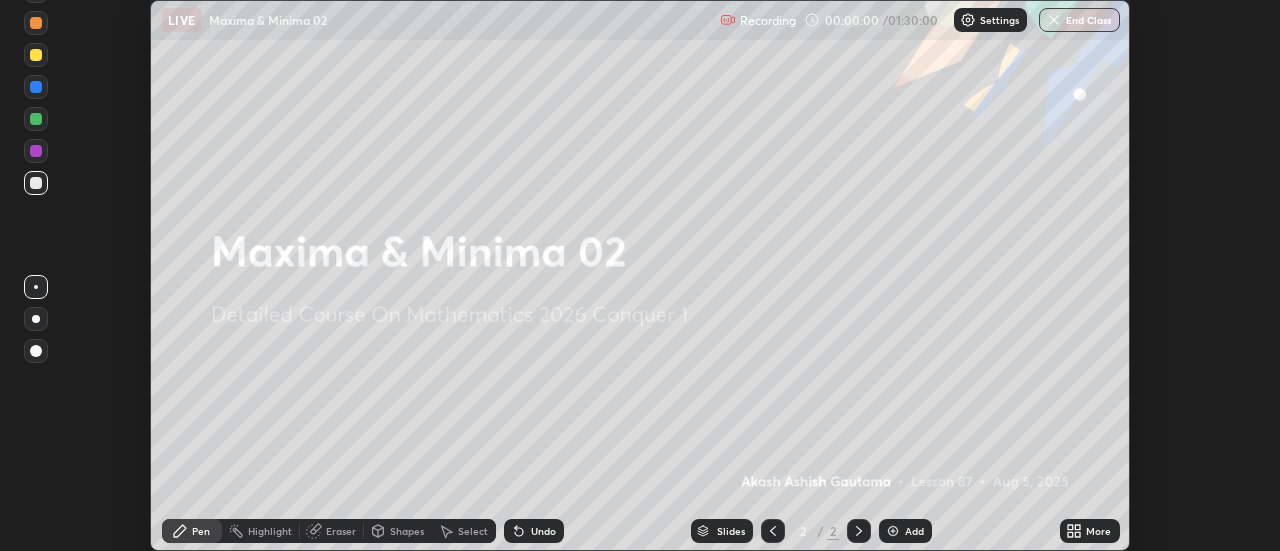 click 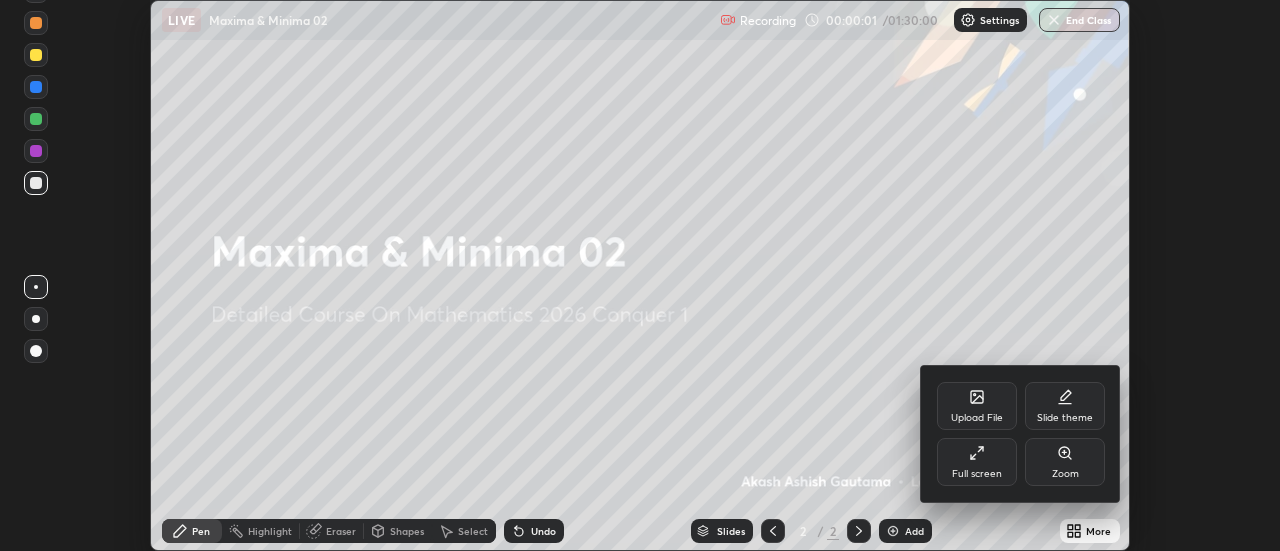 click on "Full screen" at bounding box center (977, 462) 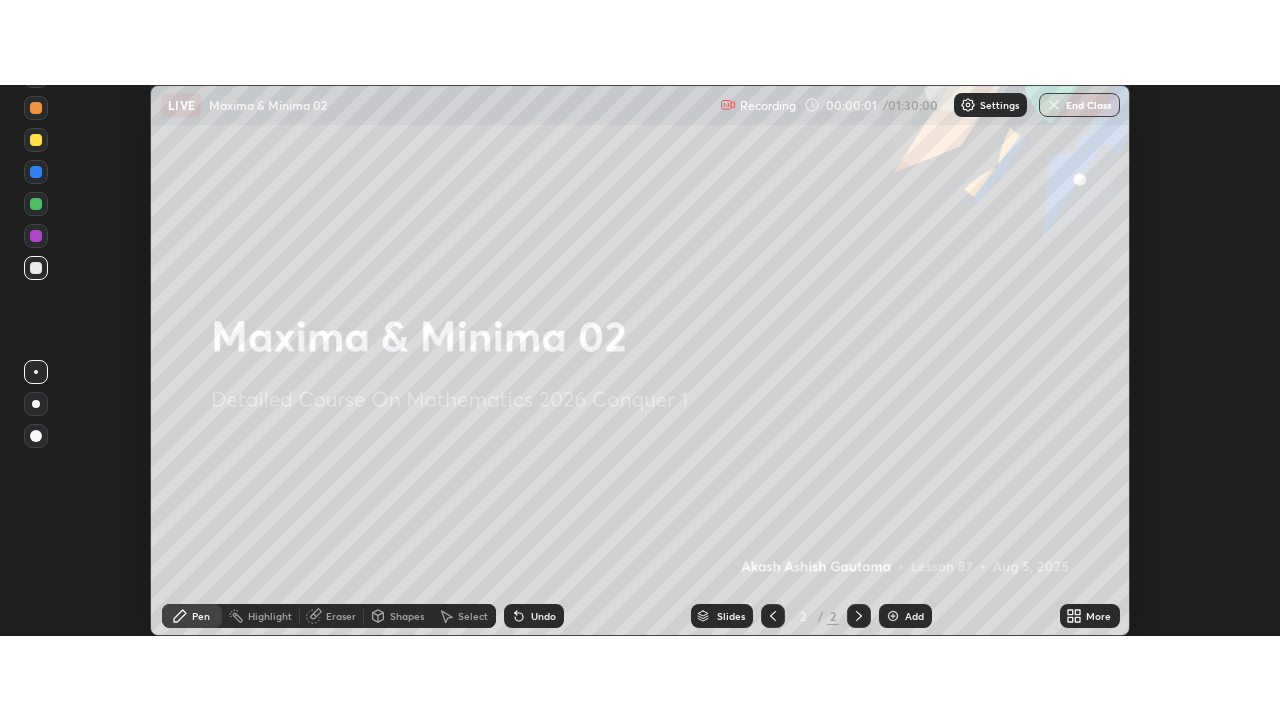 scroll, scrollTop: 99280, scrollLeft: 98720, axis: both 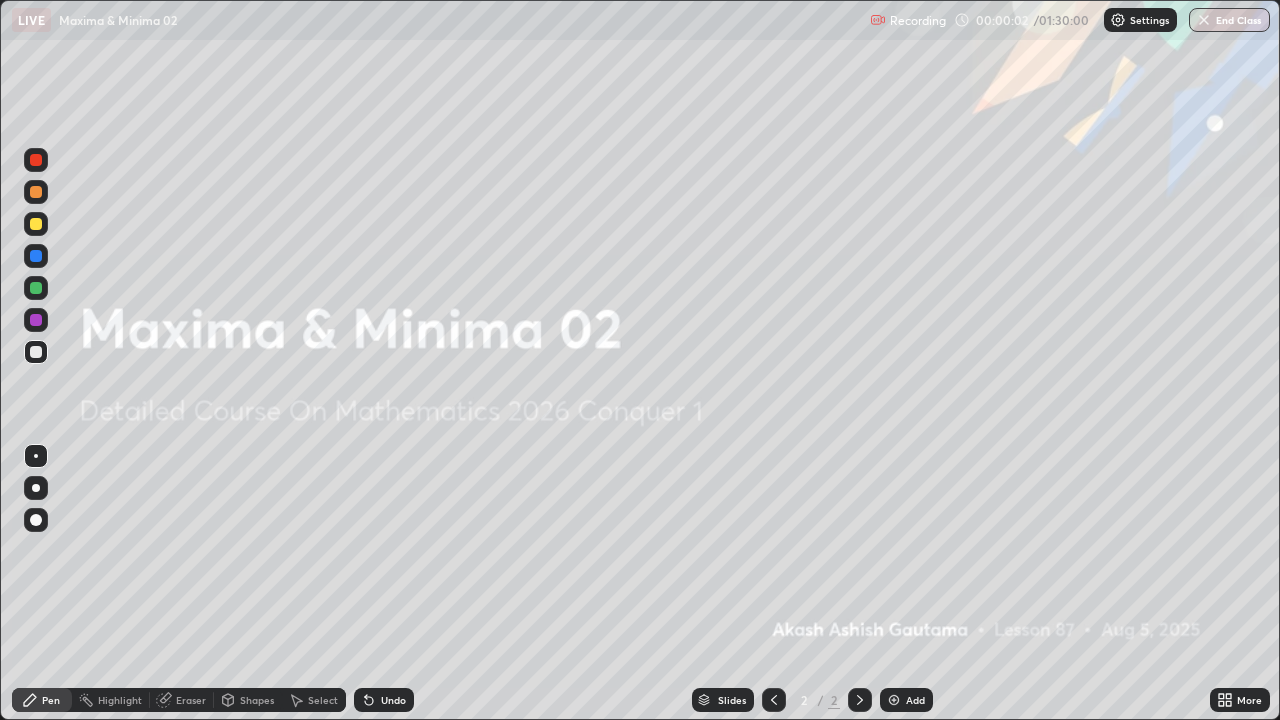 click on "Add" at bounding box center (915, 700) 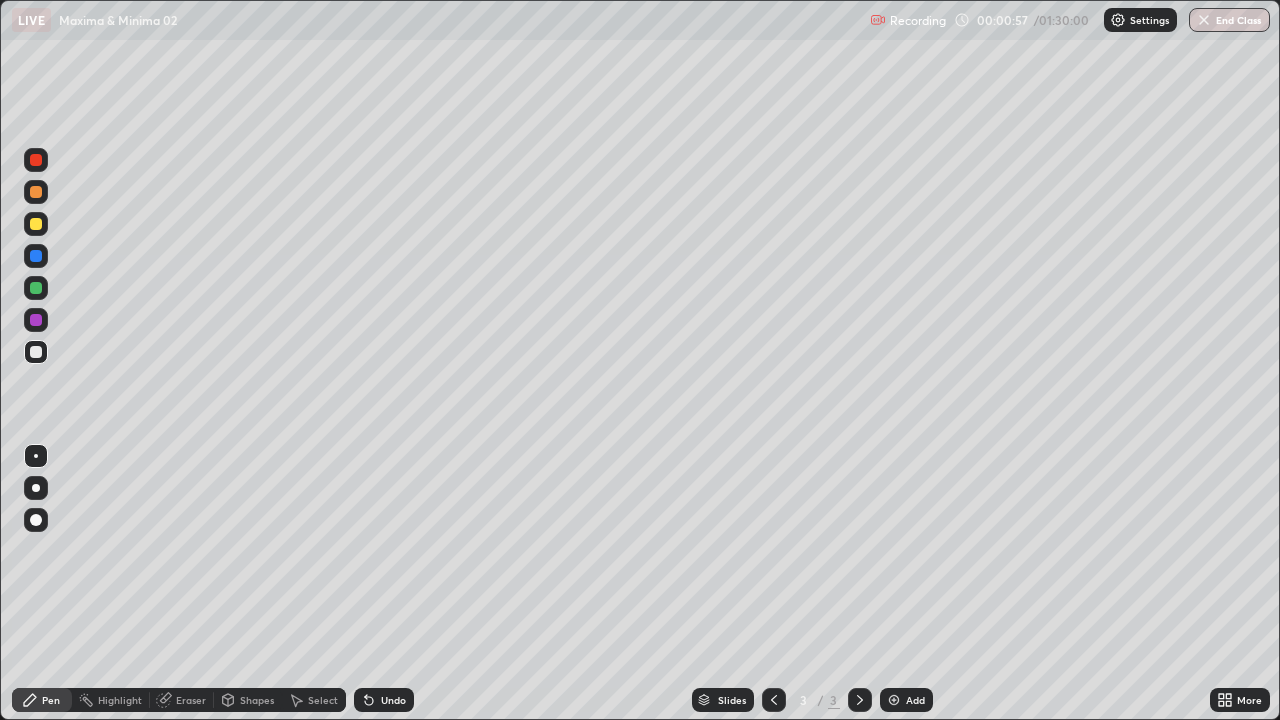 click at bounding box center [36, 488] 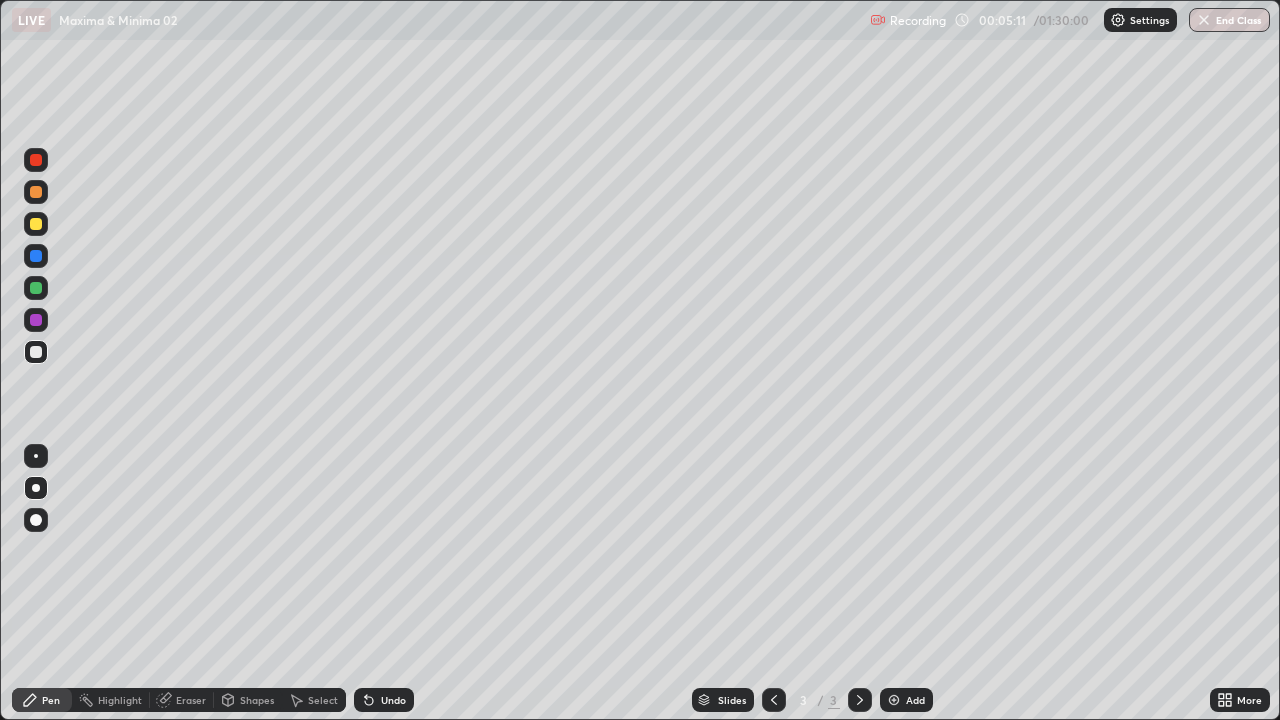 click 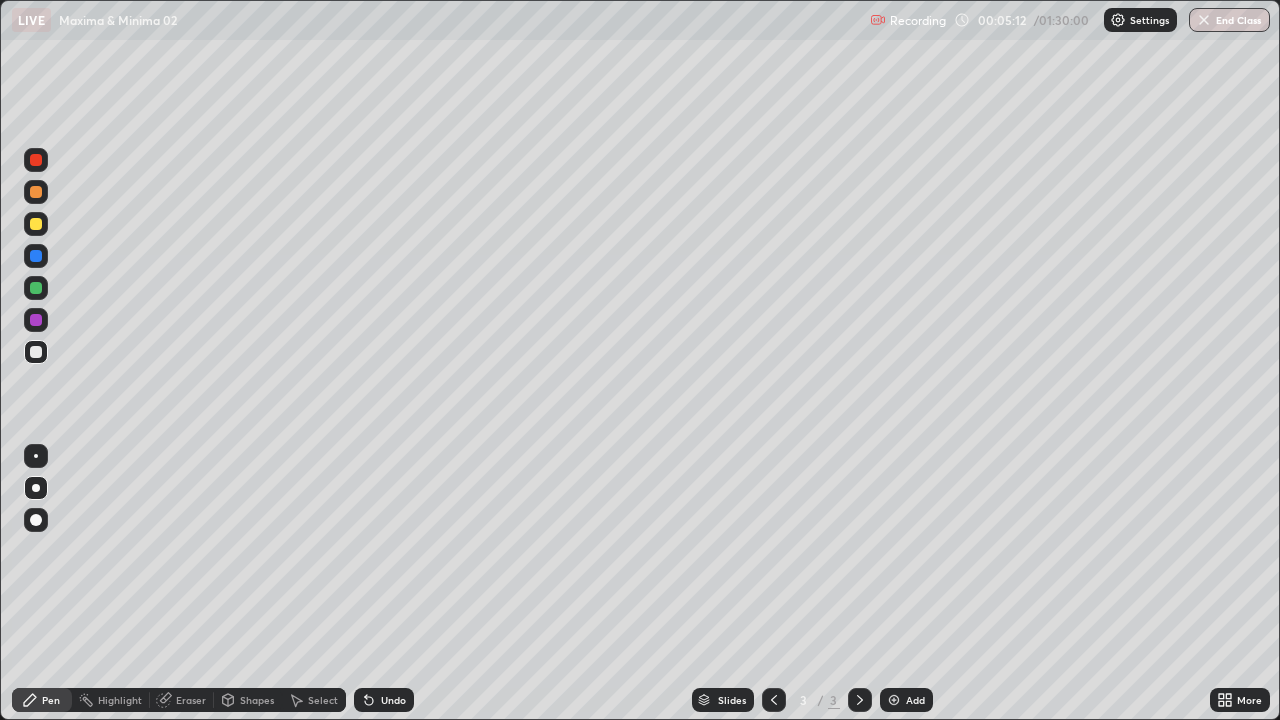 click on "Undo" at bounding box center (384, 700) 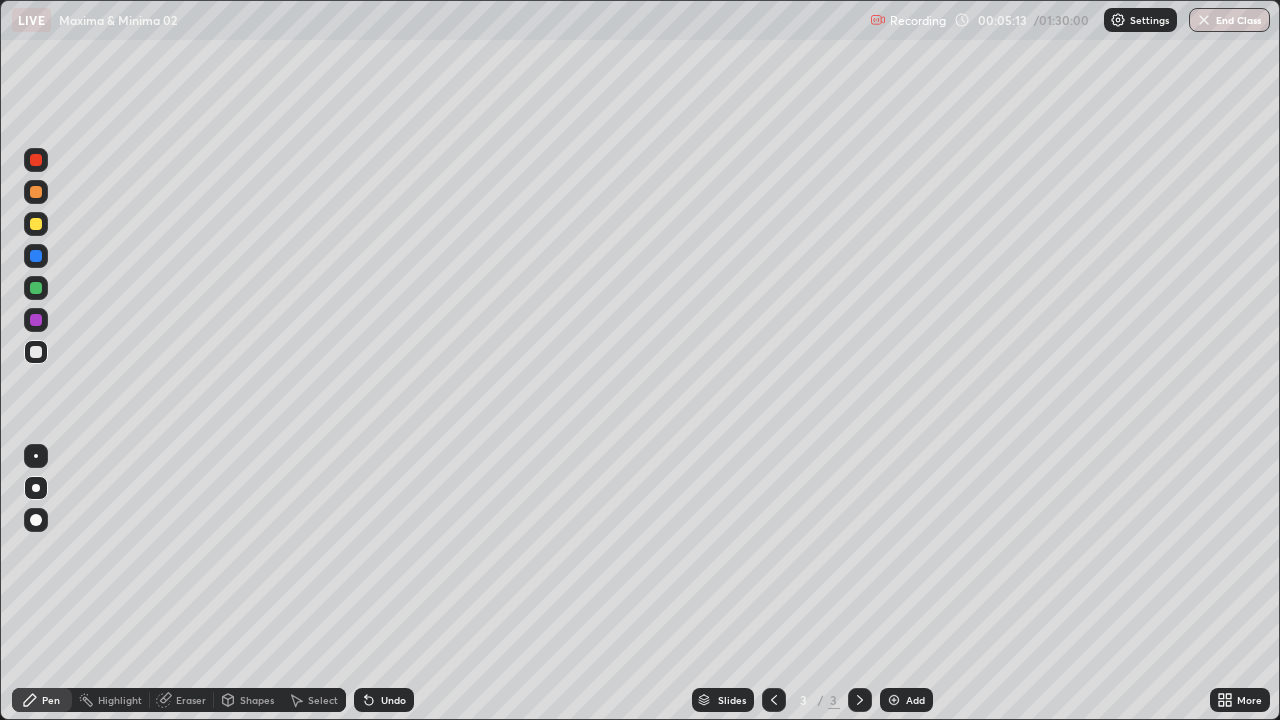 click 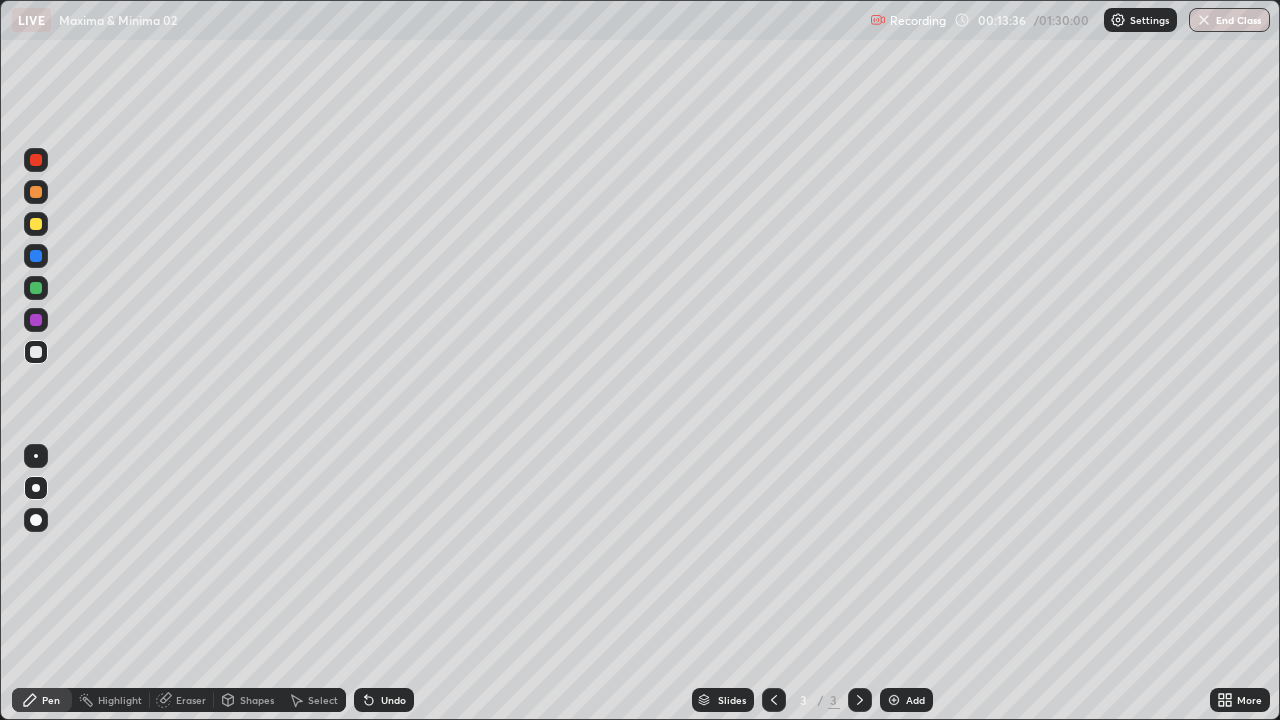 click on "Add" at bounding box center (915, 700) 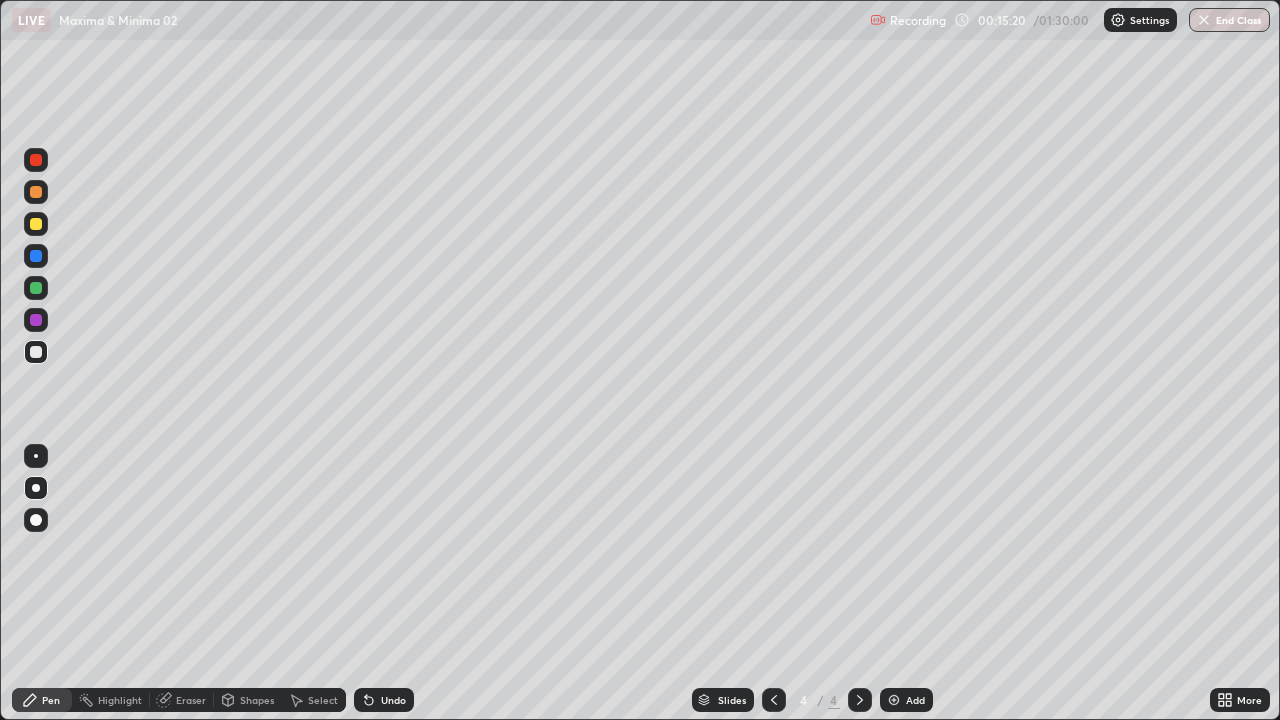 click on "Eraser" at bounding box center (191, 700) 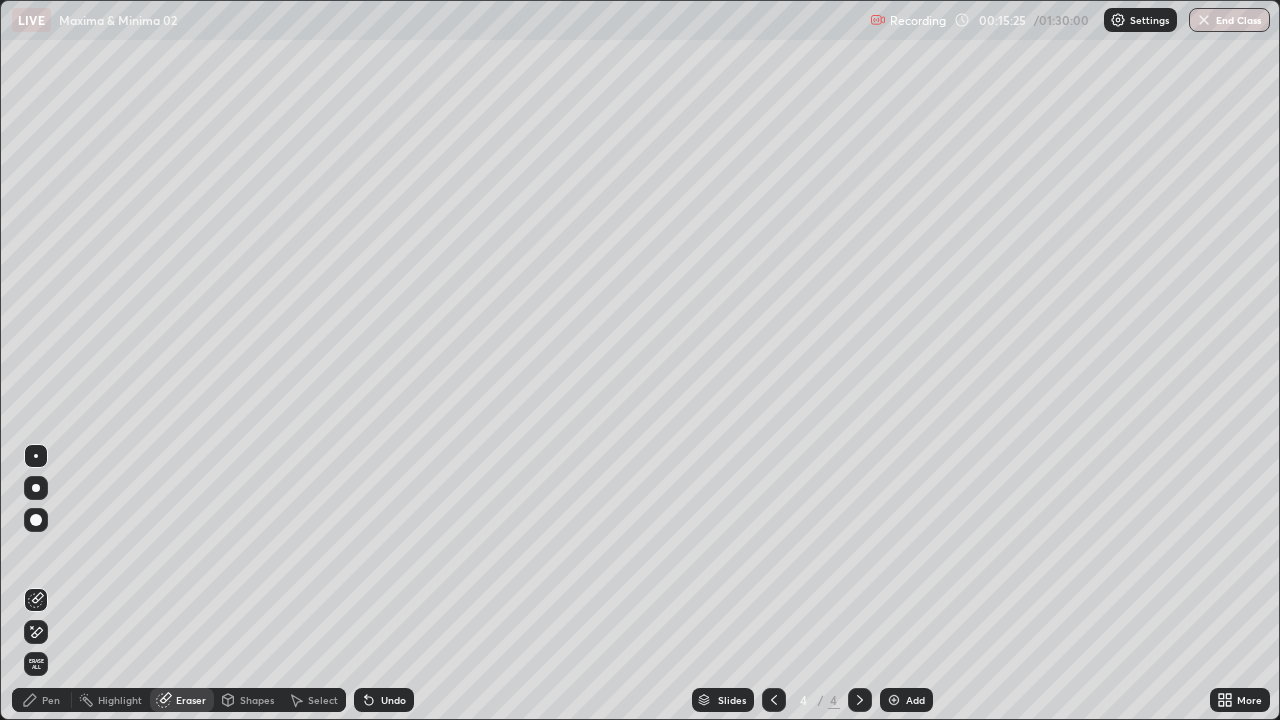 click on "Pen" at bounding box center [42, 700] 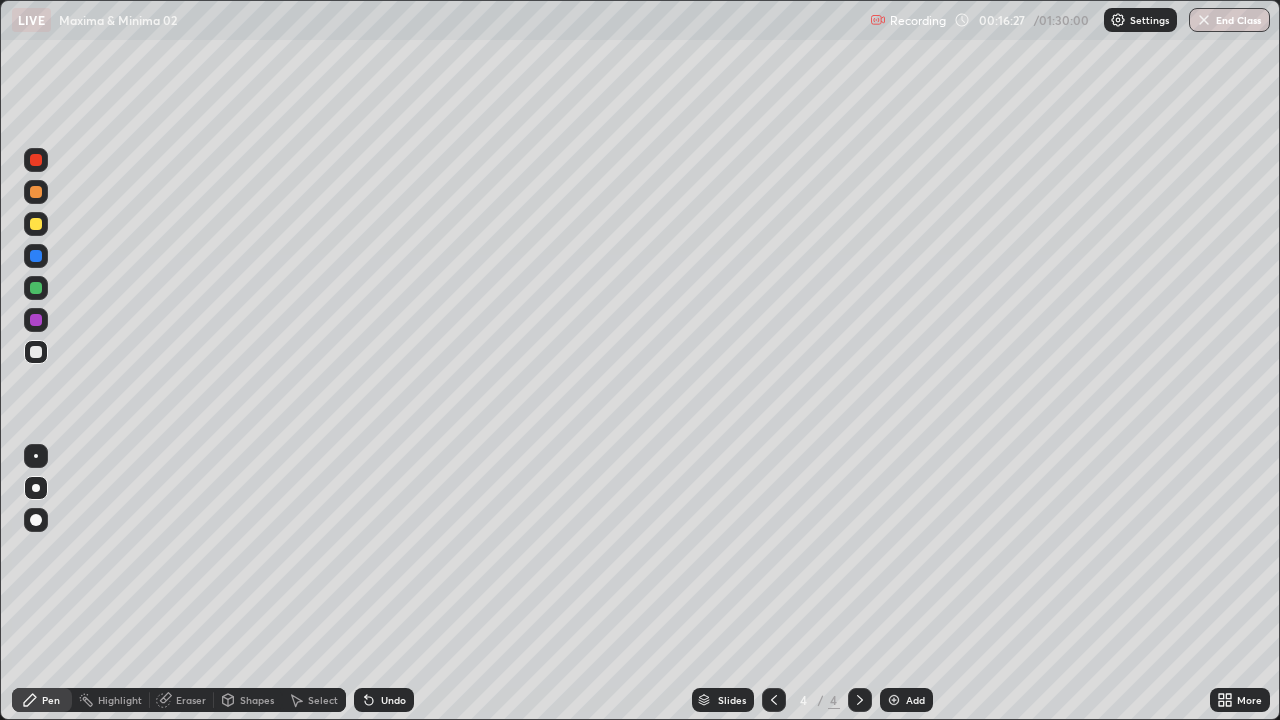 click at bounding box center [36, 224] 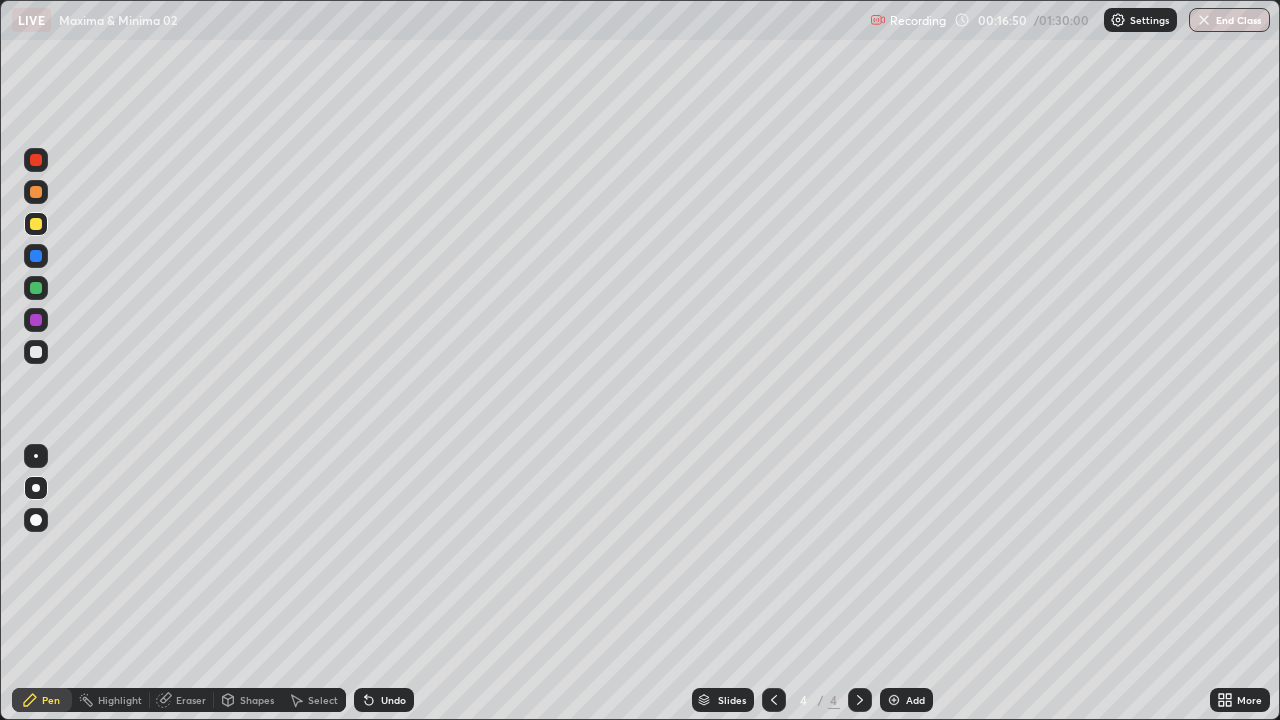 click on "Select" at bounding box center (323, 700) 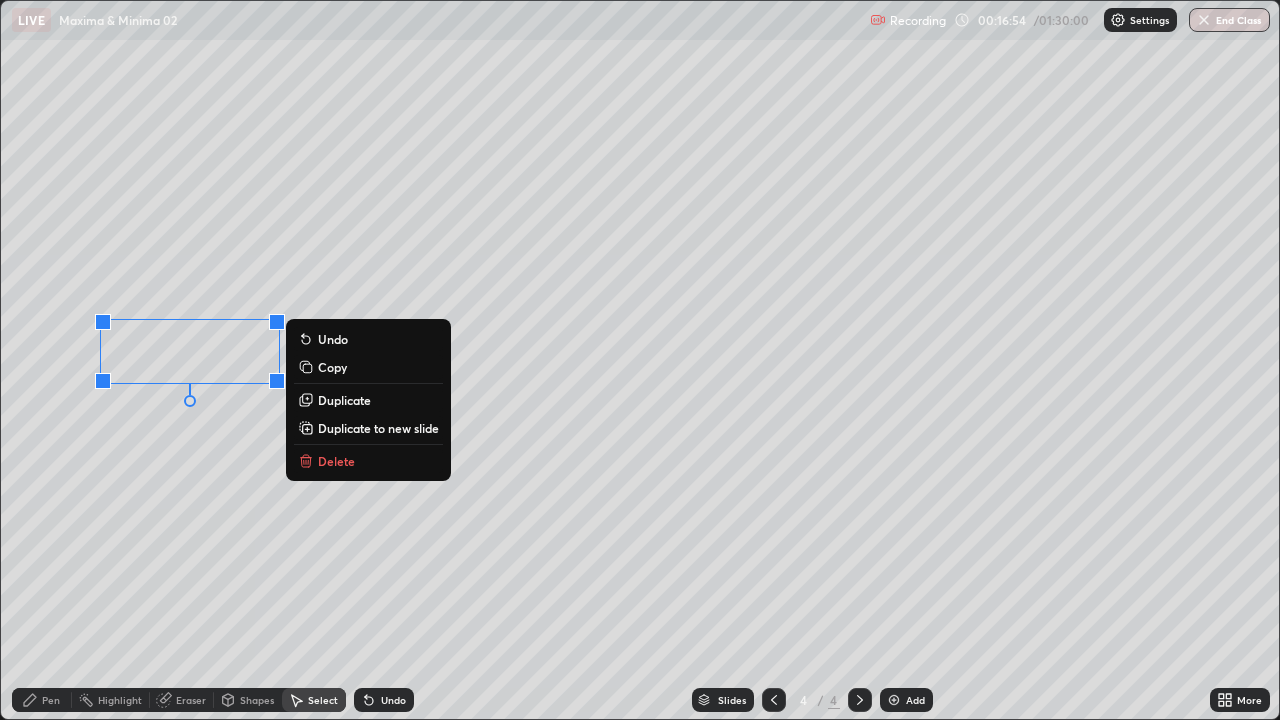 click on "0 ° Undo Copy Duplicate Duplicate to new slide Delete" at bounding box center [640, 360] 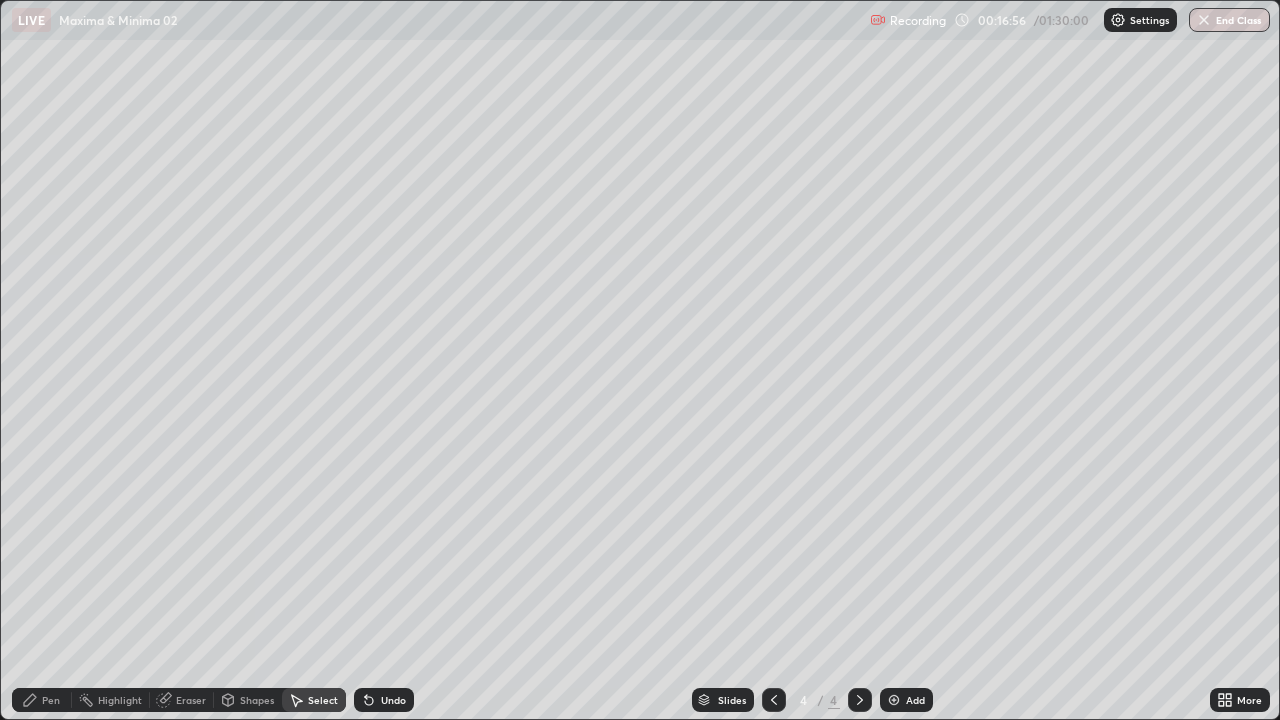 click on "Pen" at bounding box center (51, 700) 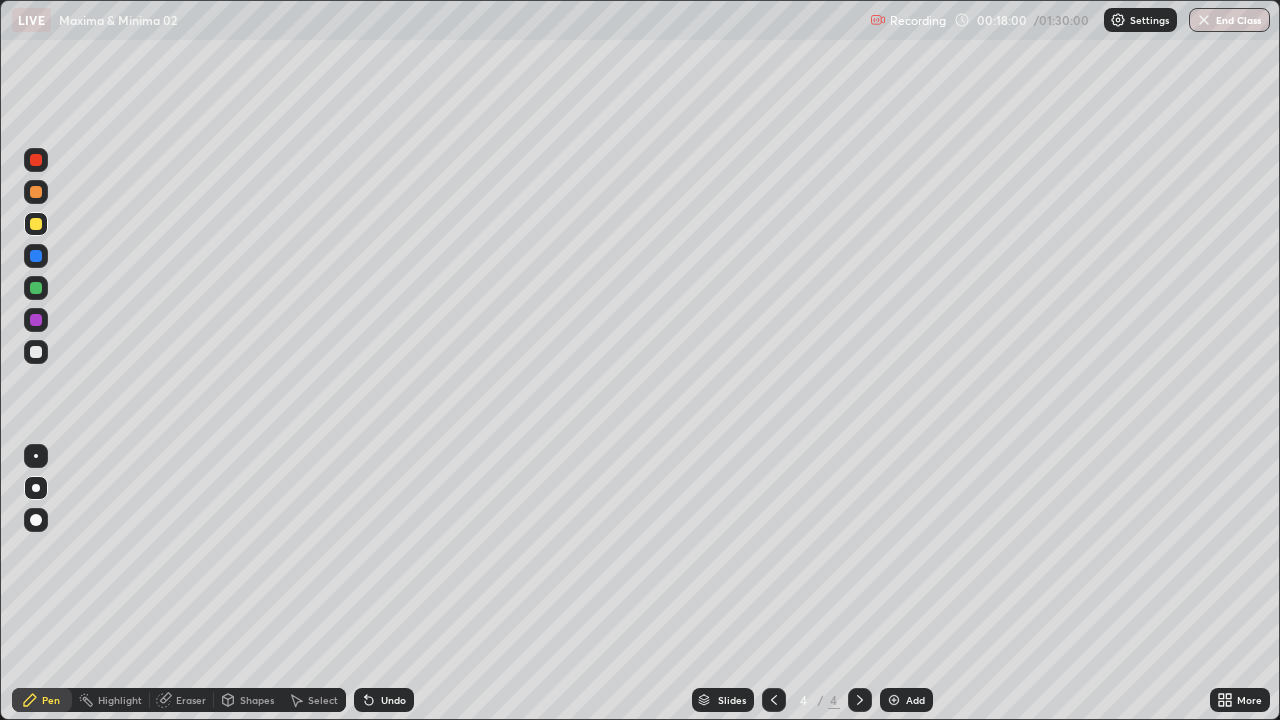 click on "Select" at bounding box center [323, 700] 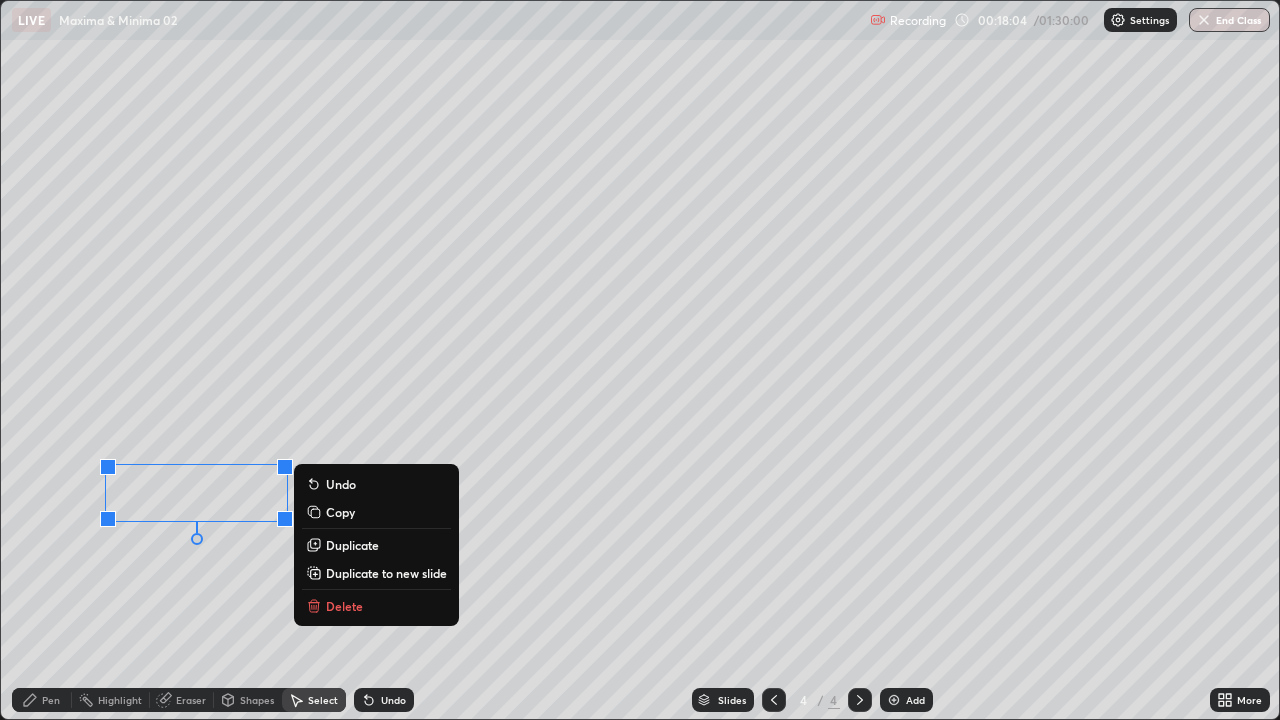 click on "0 ° Undo Copy Duplicate Duplicate to new slide Delete" at bounding box center (640, 360) 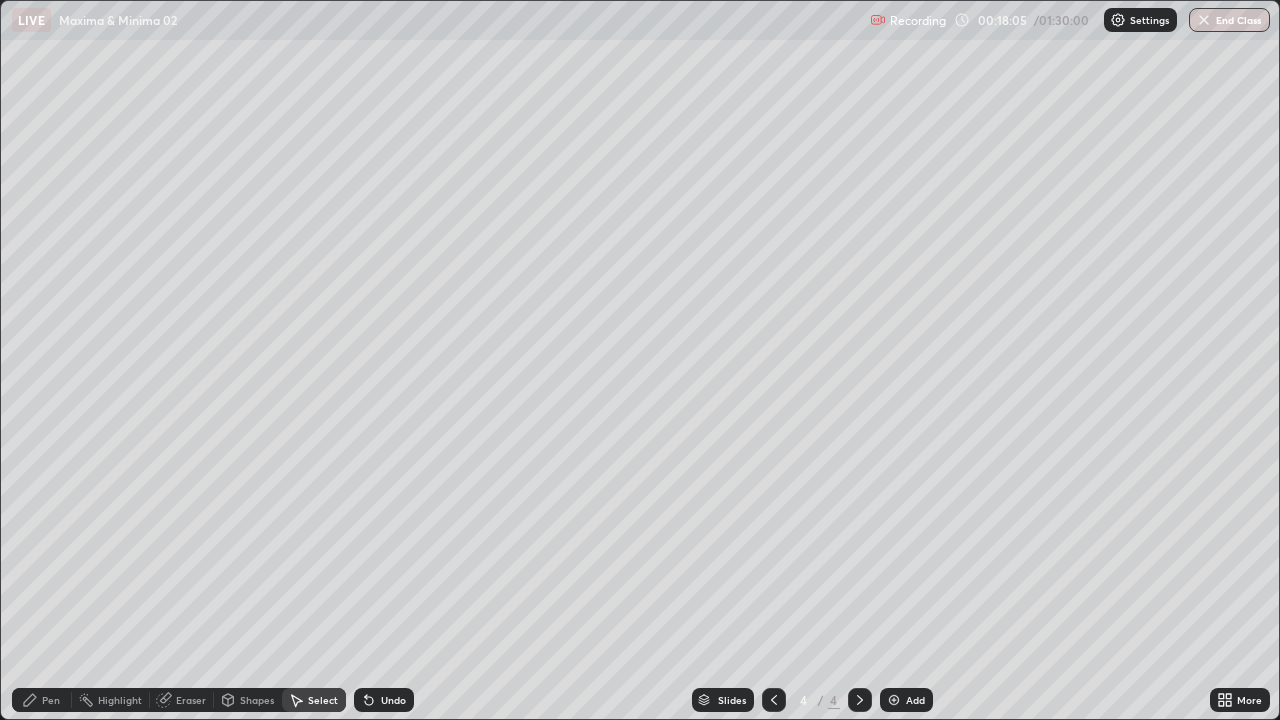 click on "Pen" at bounding box center (51, 700) 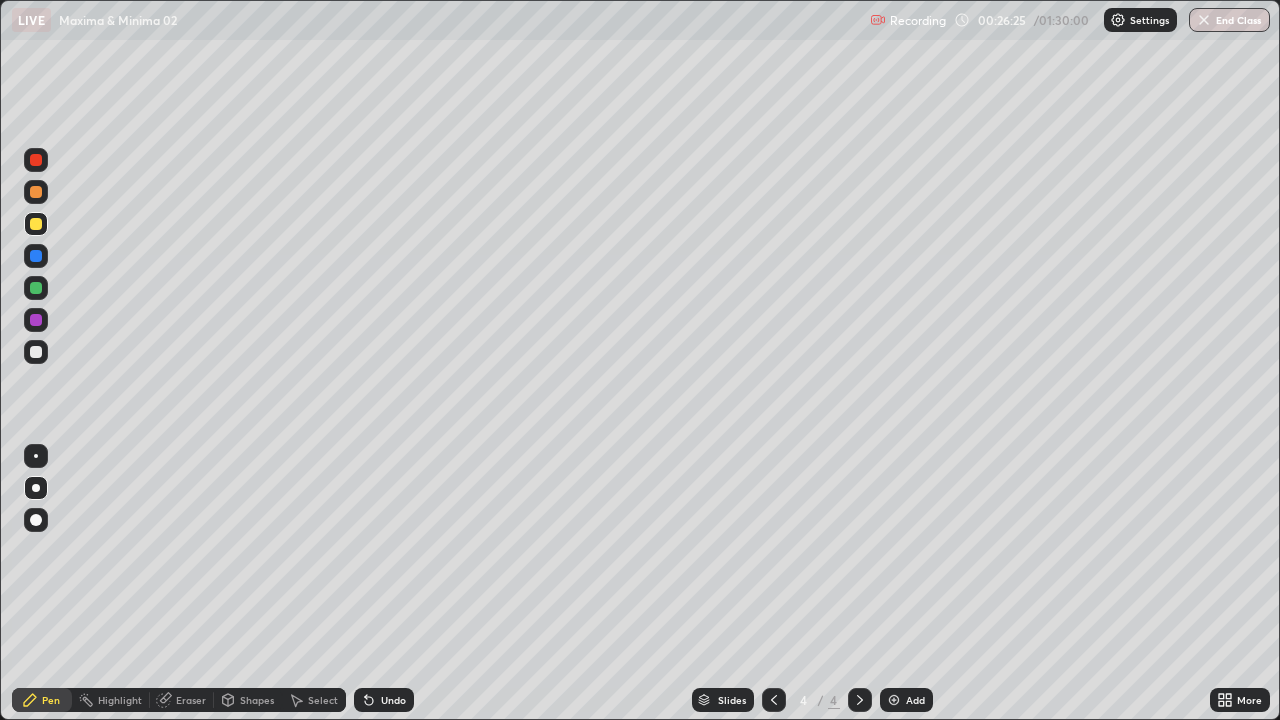 click on "Select" at bounding box center (323, 700) 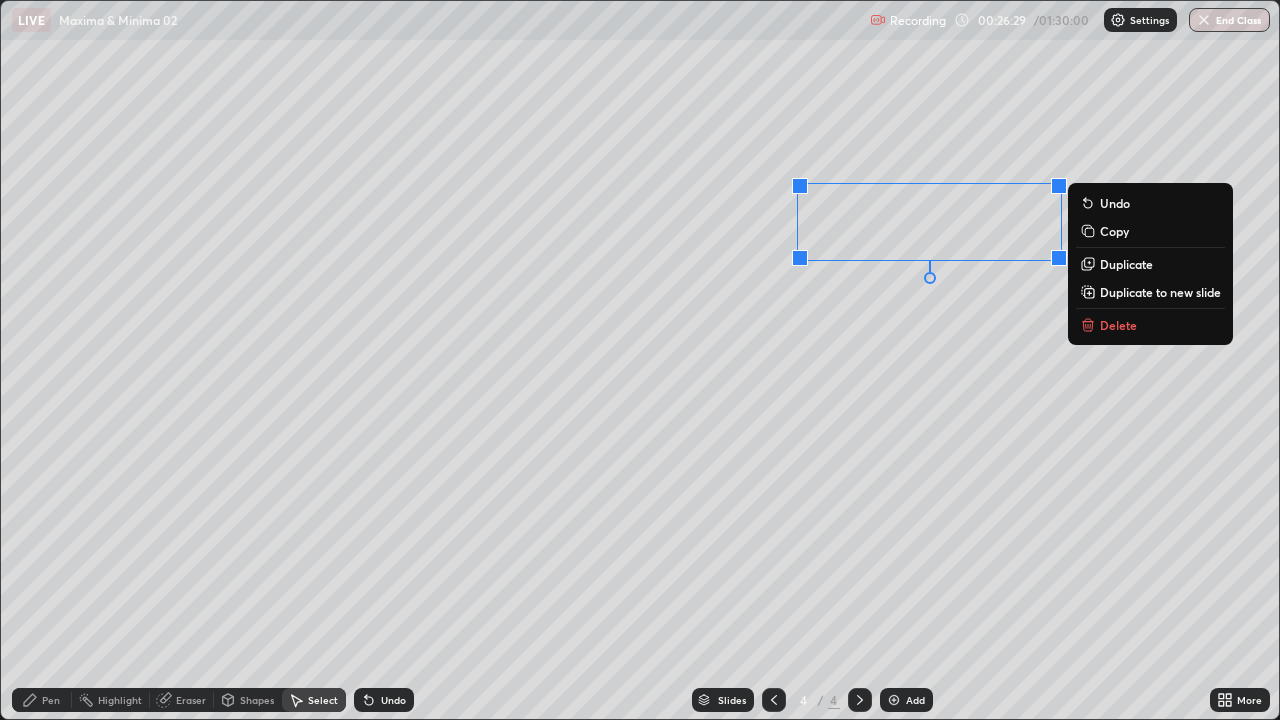 click on "0 ° Undo Copy Duplicate Duplicate to new slide Delete" at bounding box center [640, 360] 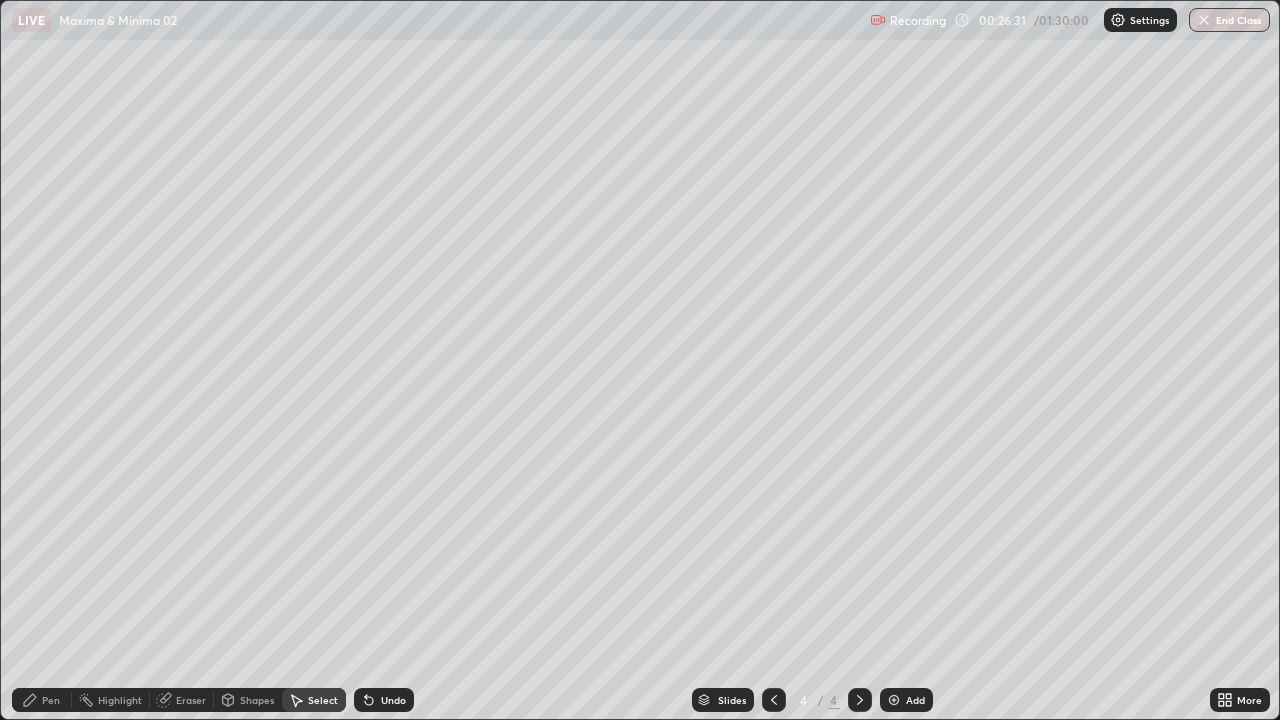 click on "Pen" at bounding box center [42, 700] 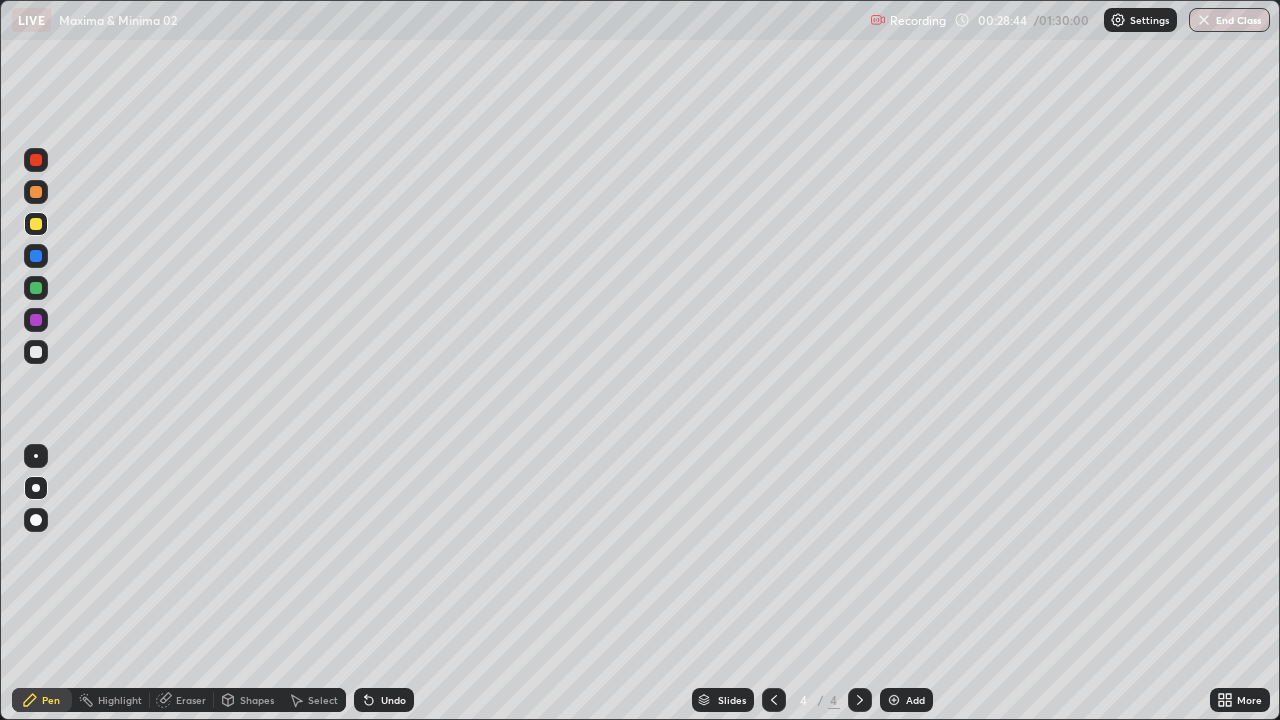 click on "Add" at bounding box center (915, 700) 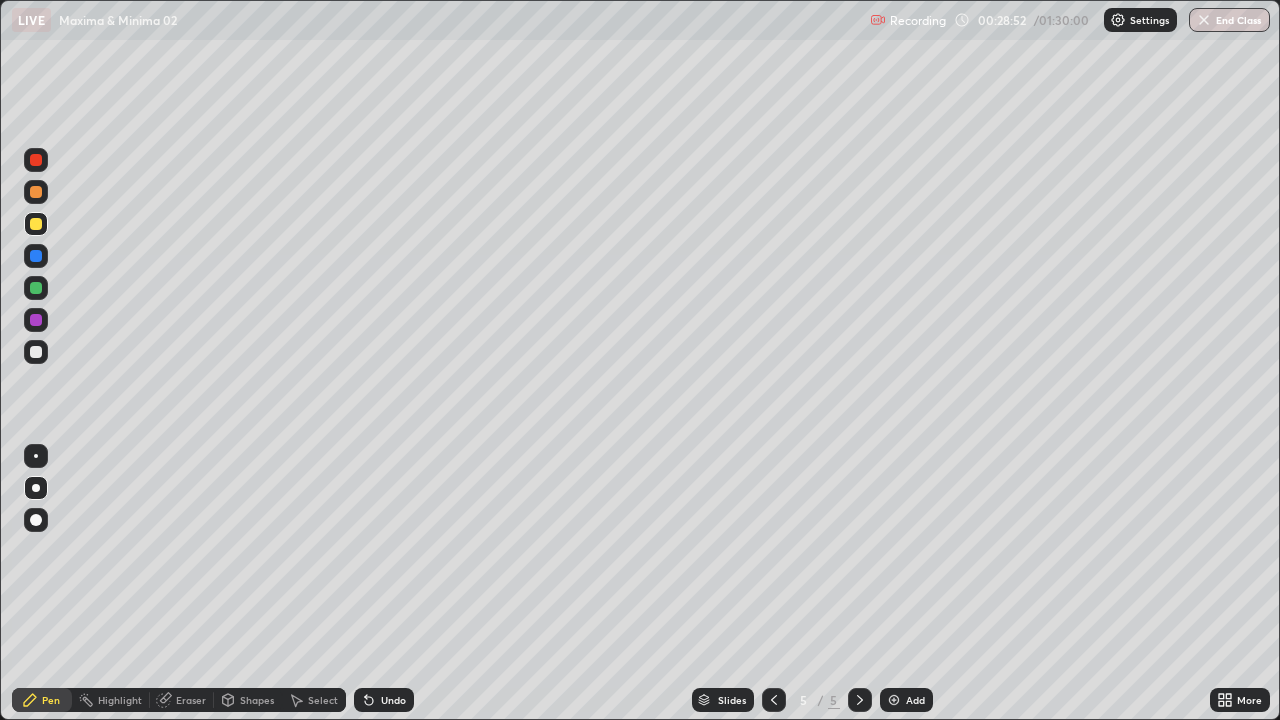 click at bounding box center [36, 352] 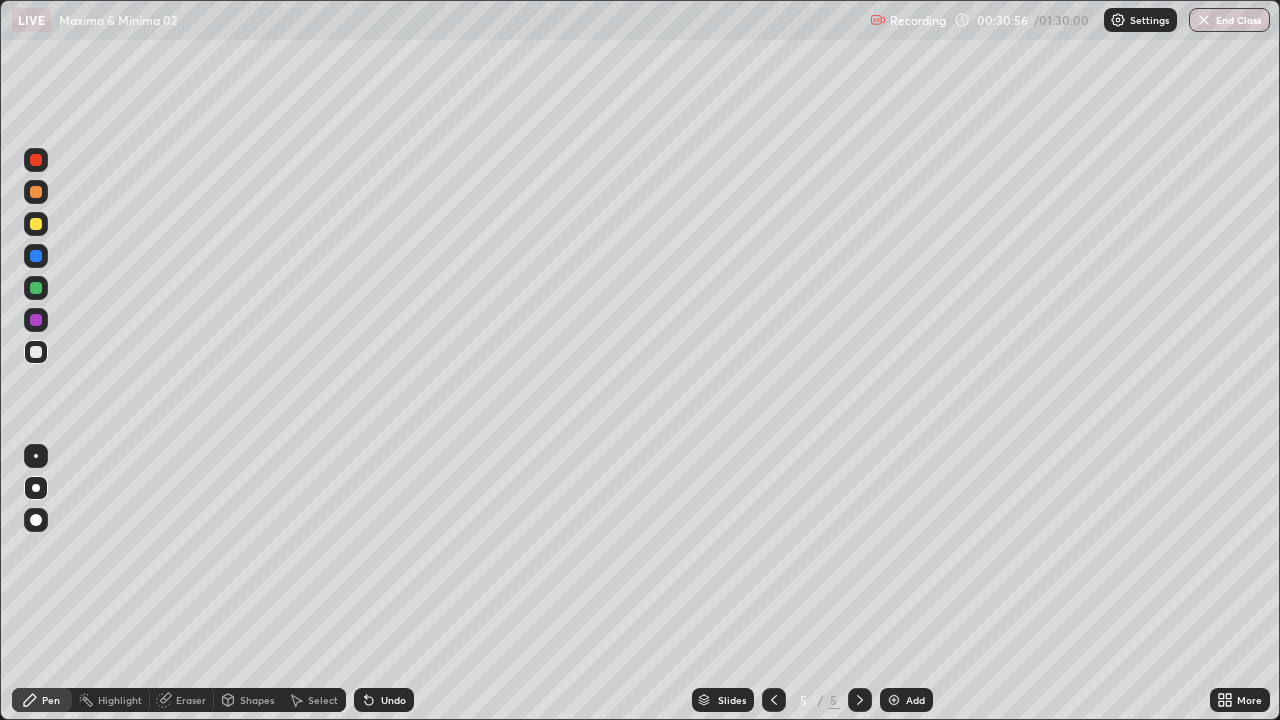click at bounding box center (36, 224) 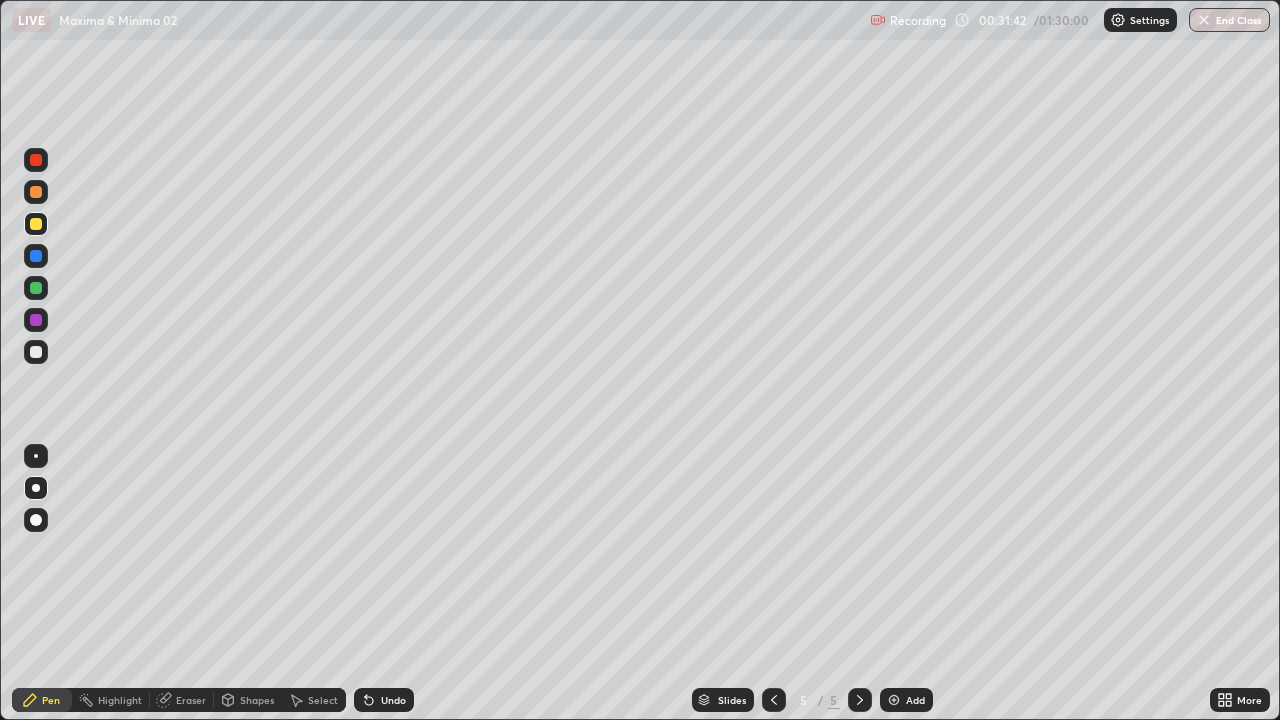 click at bounding box center [36, 352] 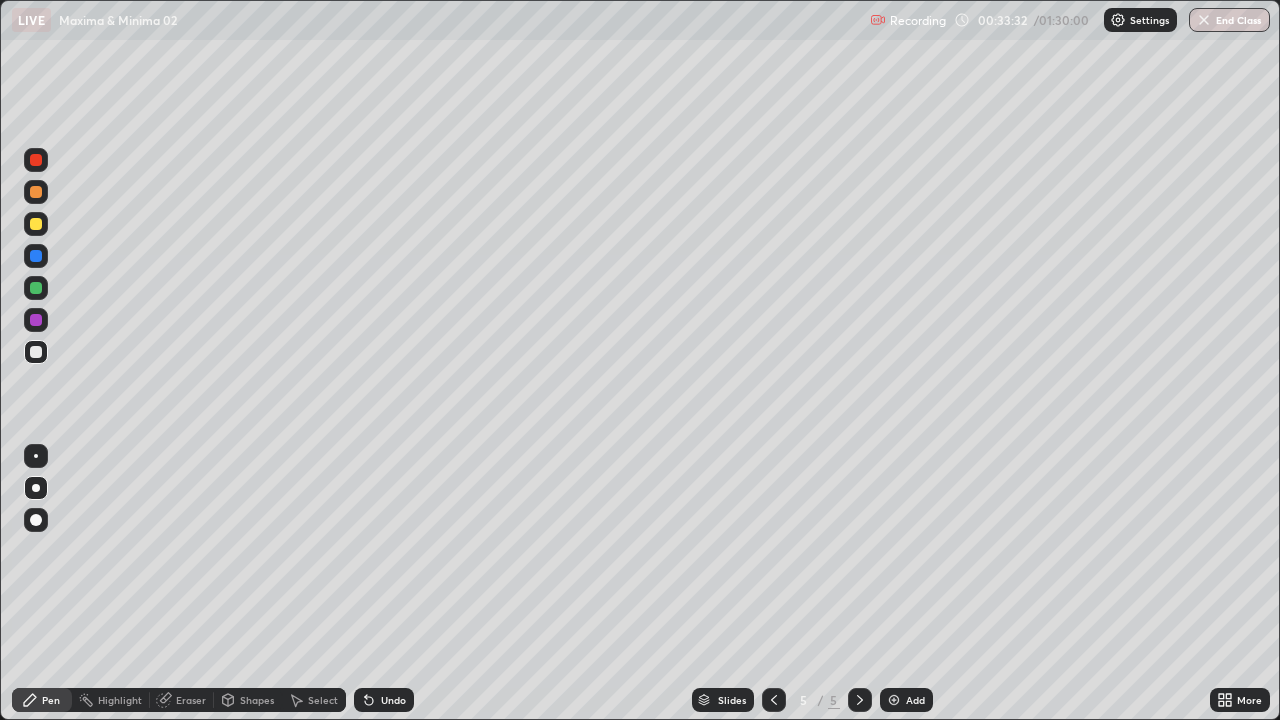 click on "Undo" at bounding box center [393, 700] 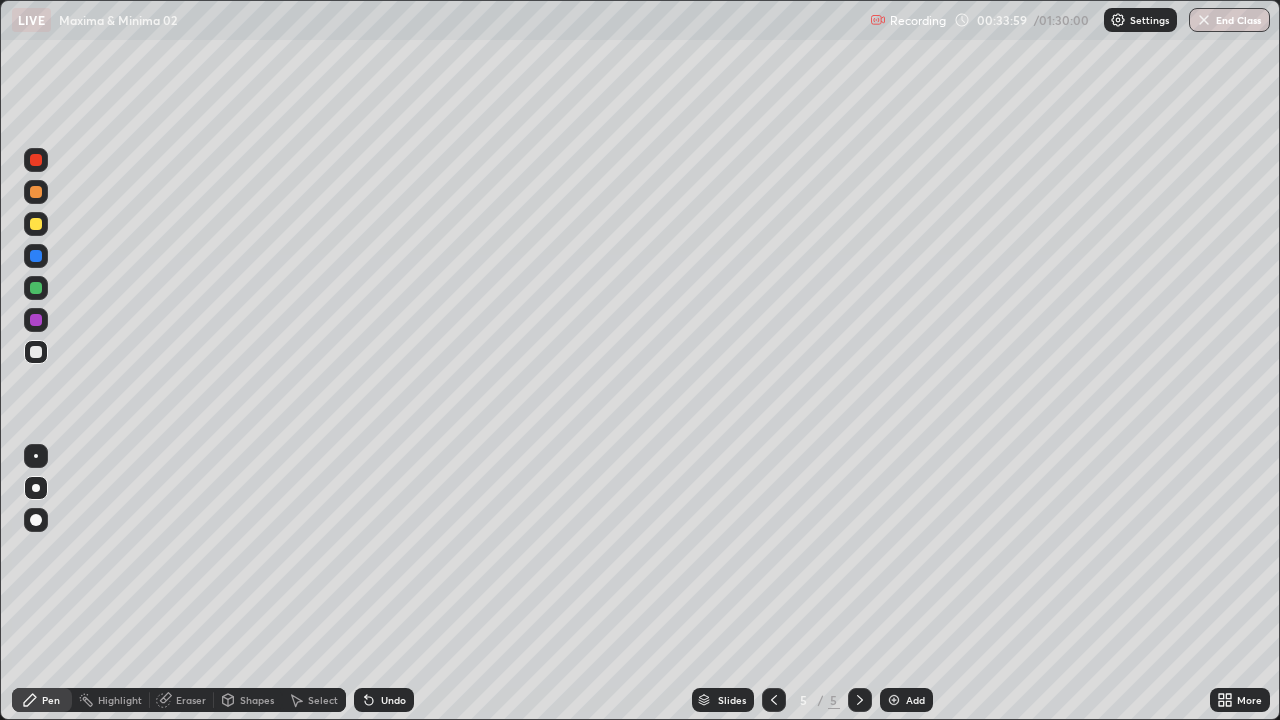 click at bounding box center [36, 224] 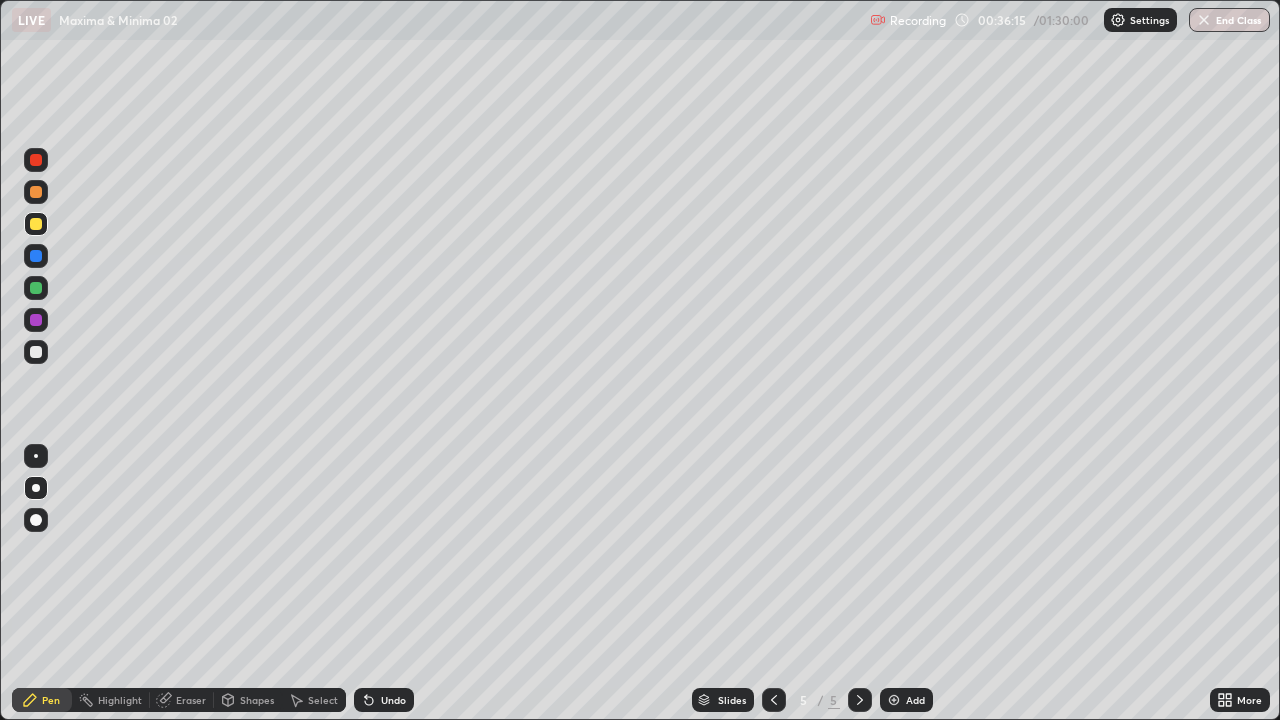 click 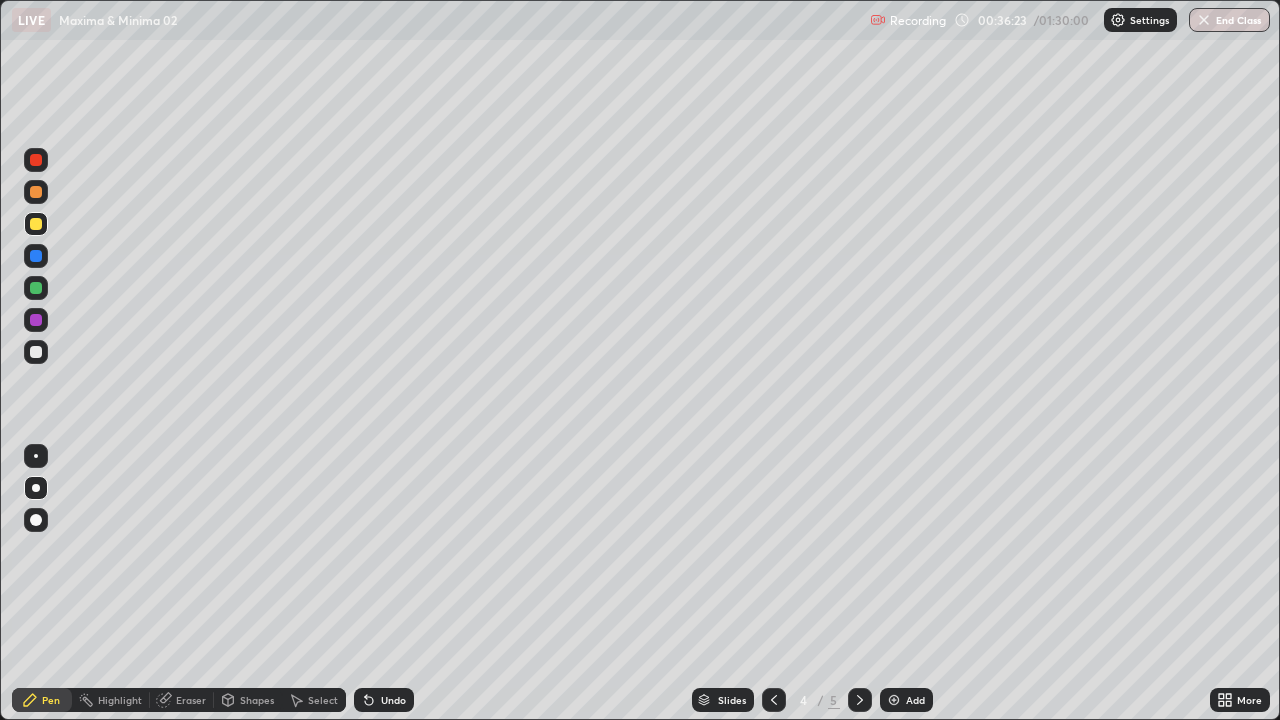 click 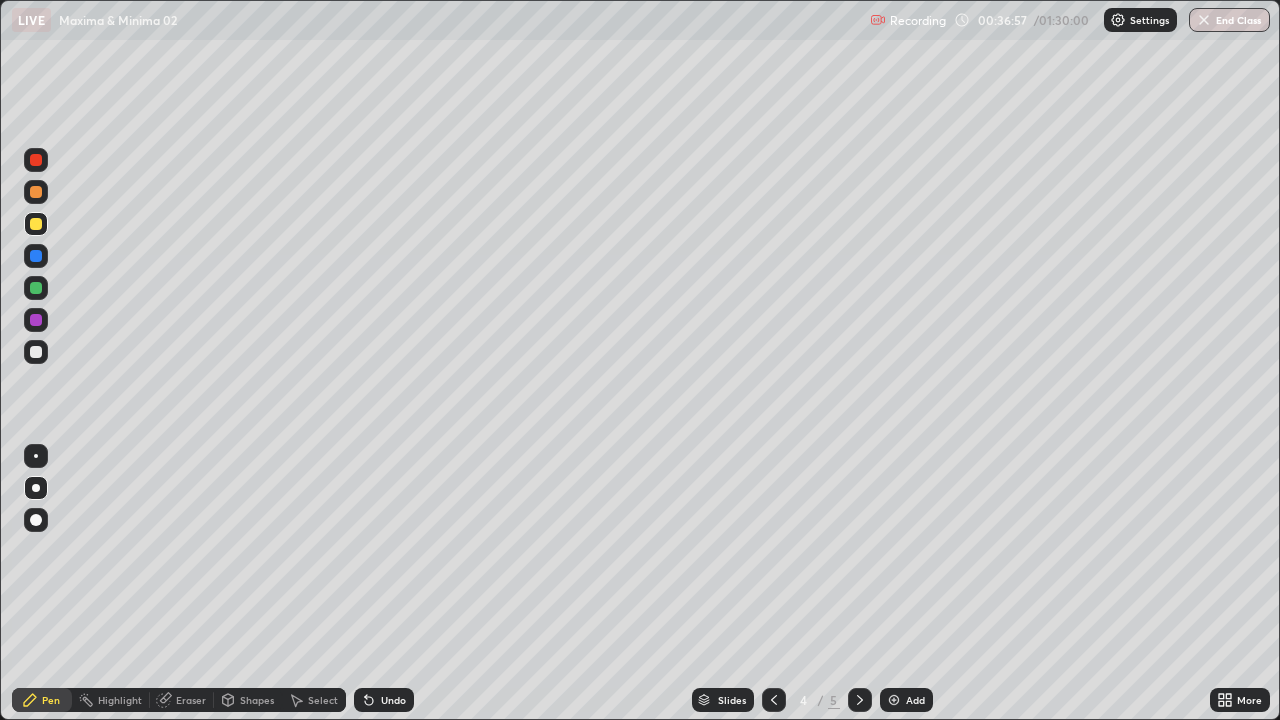 click 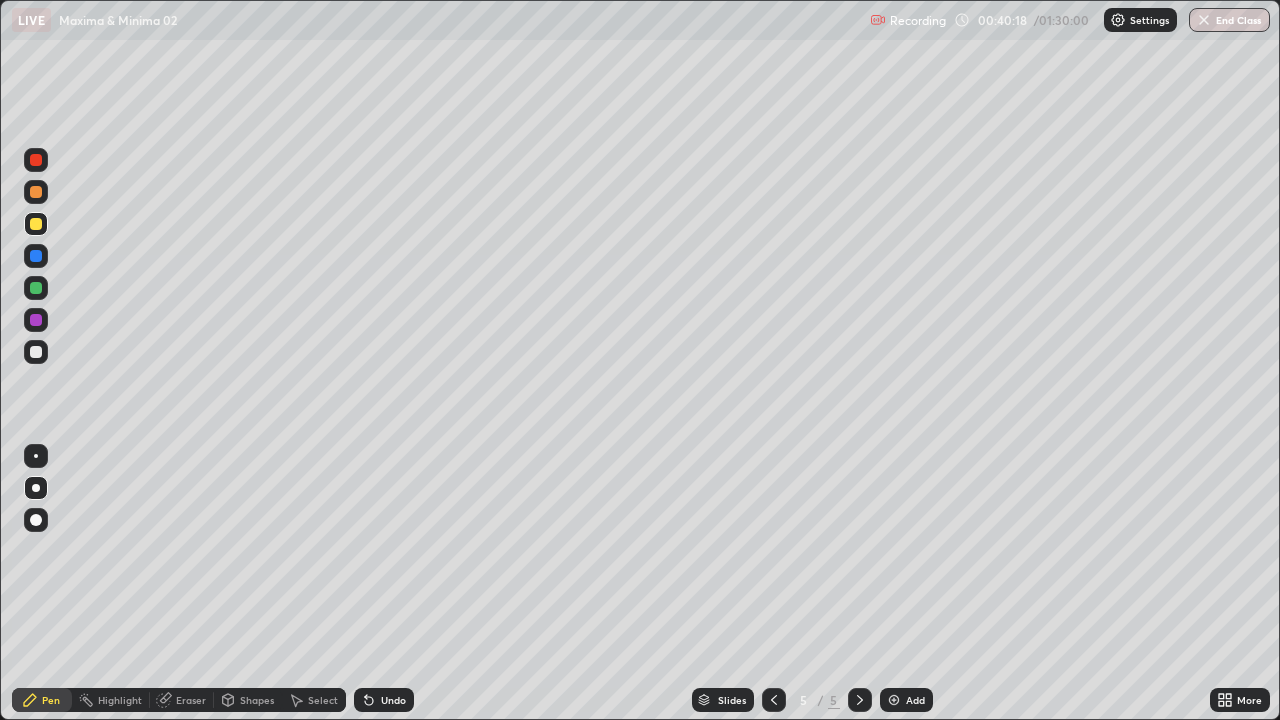 click on "Add" at bounding box center (915, 700) 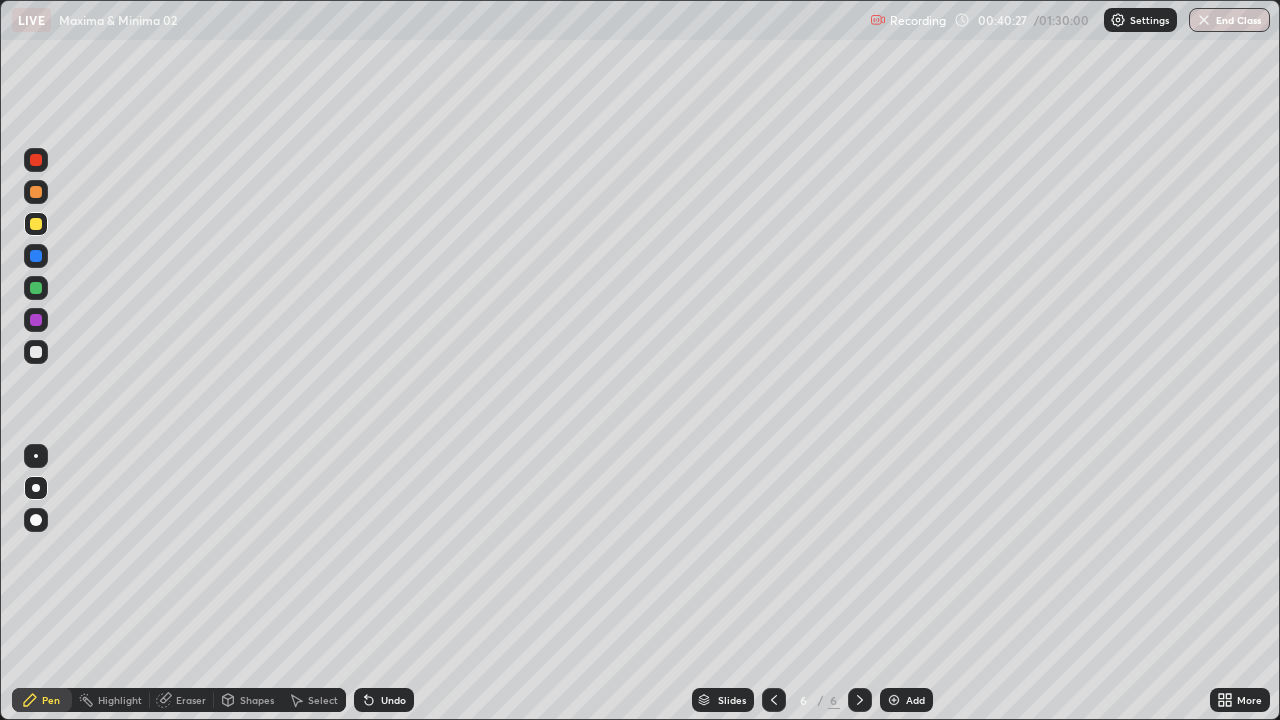 click at bounding box center (36, 352) 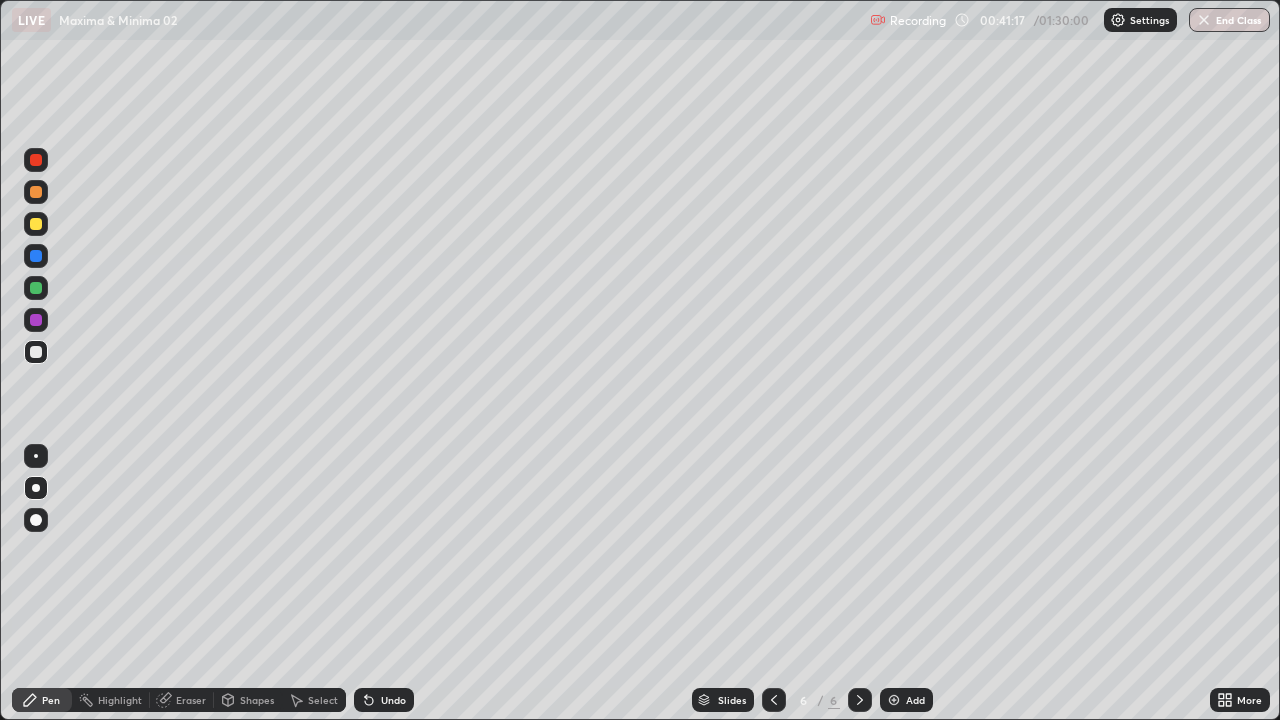 click 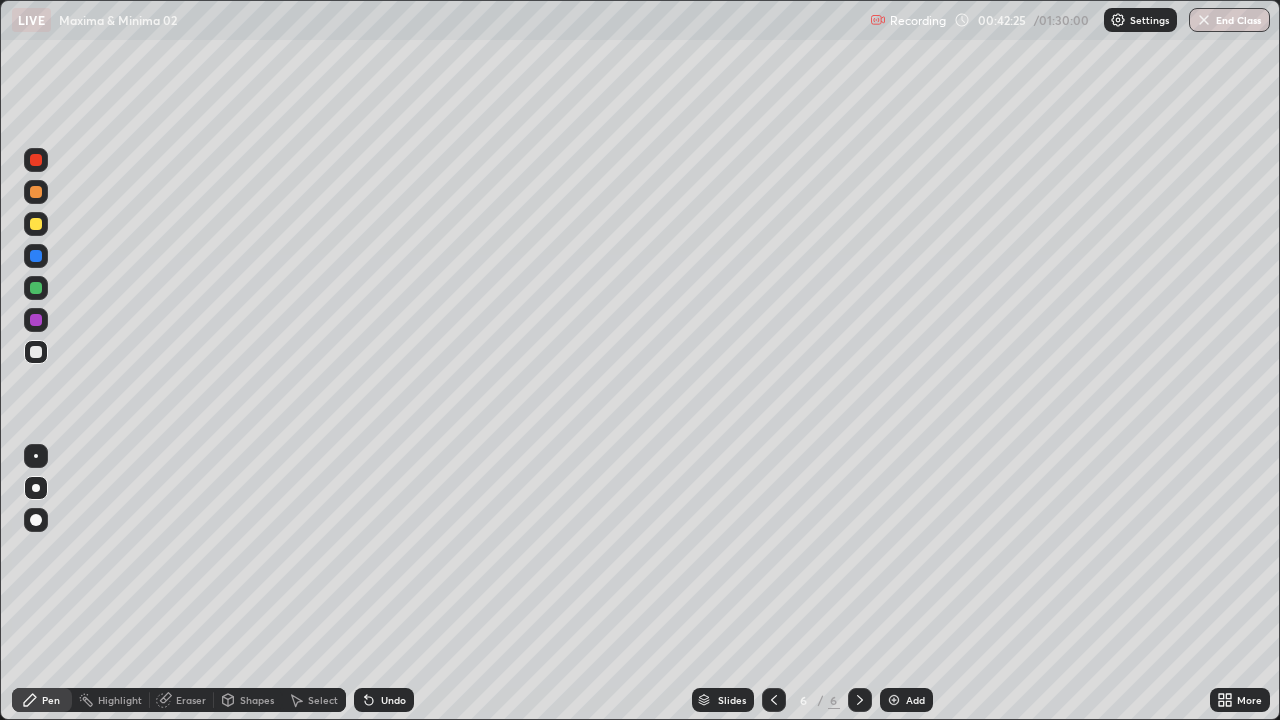 click 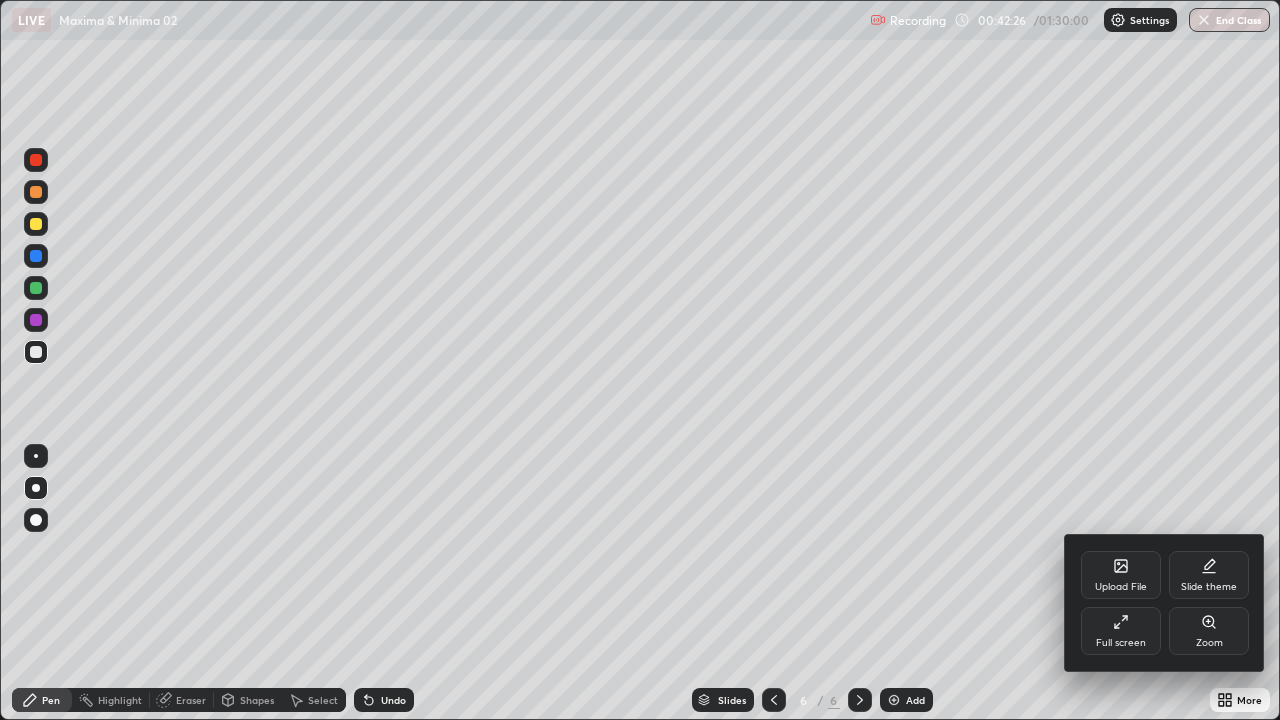 click on "Full screen" at bounding box center [1121, 643] 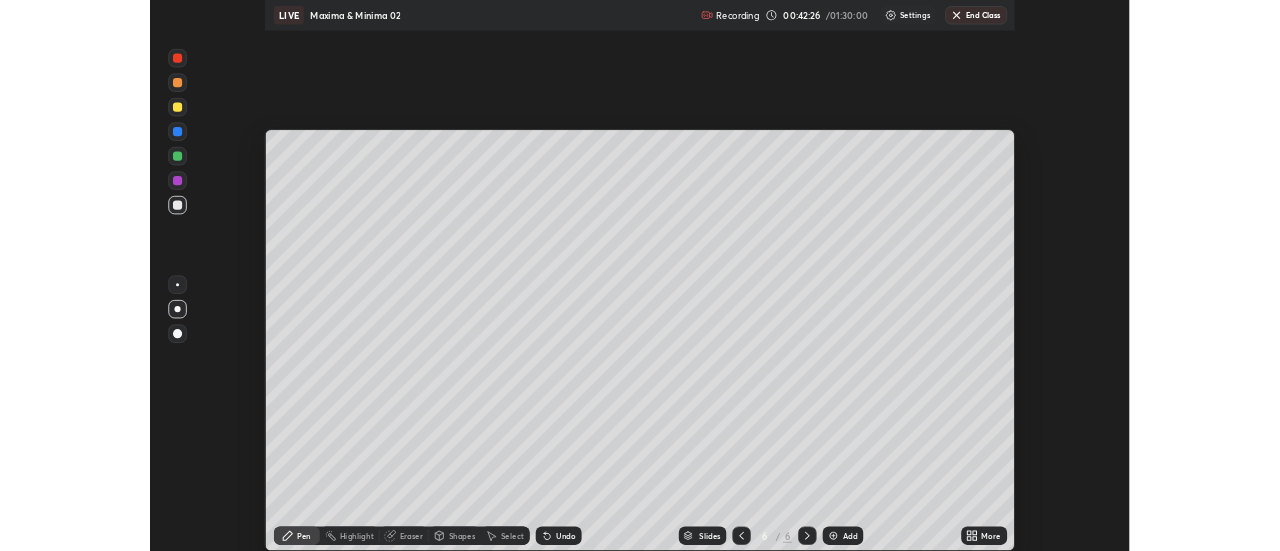 scroll, scrollTop: 551, scrollLeft: 1280, axis: both 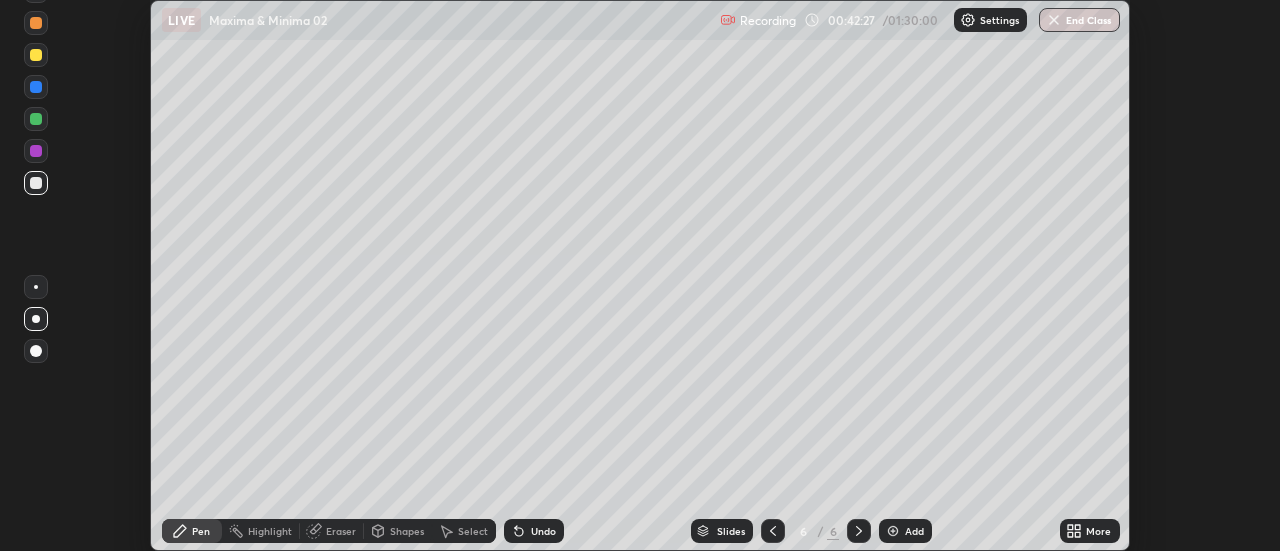click 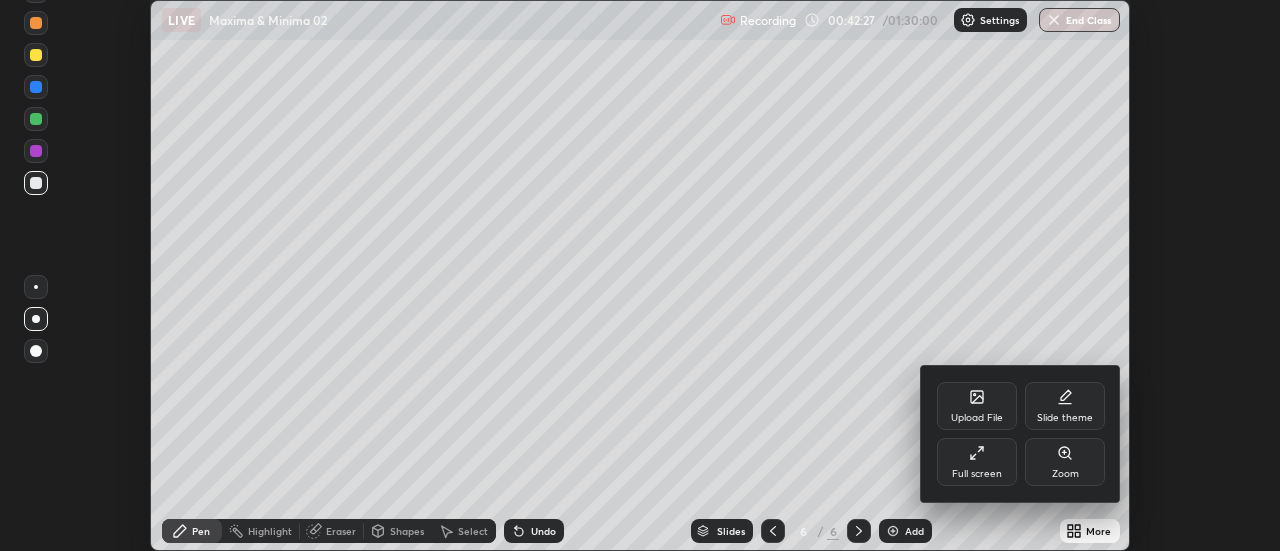 click on "Full screen" at bounding box center (977, 462) 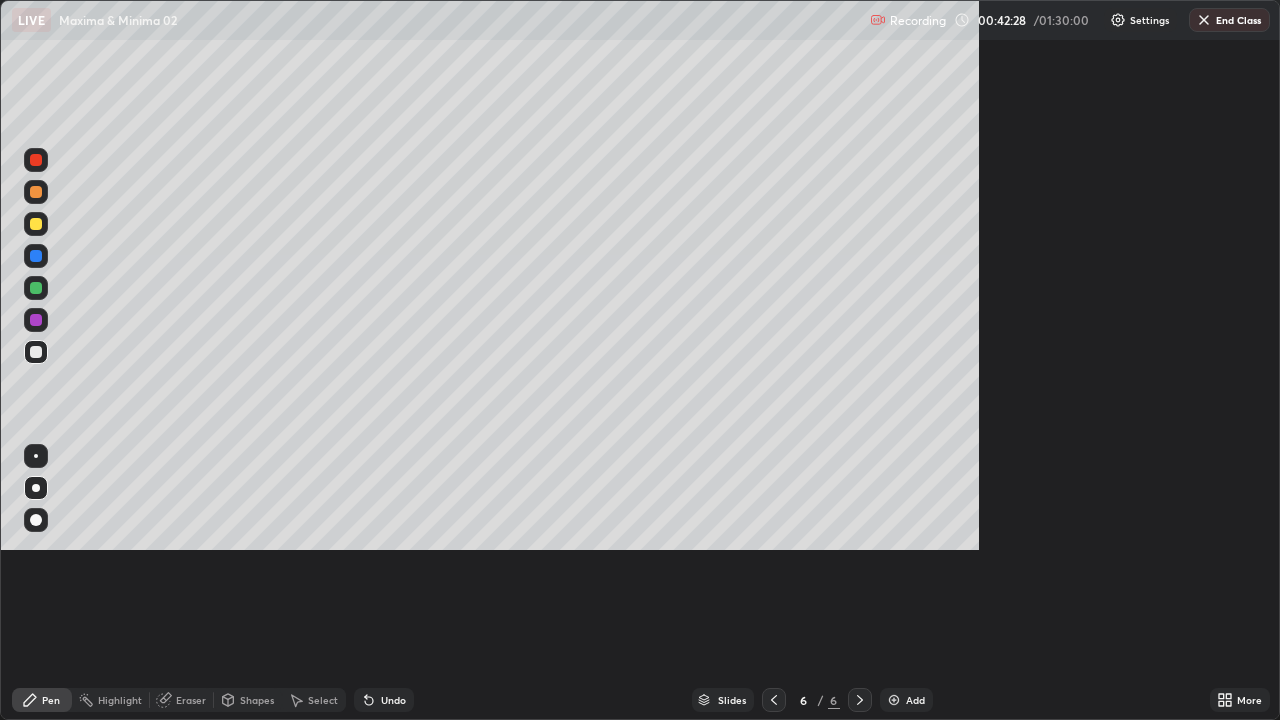 scroll, scrollTop: 99280, scrollLeft: 98720, axis: both 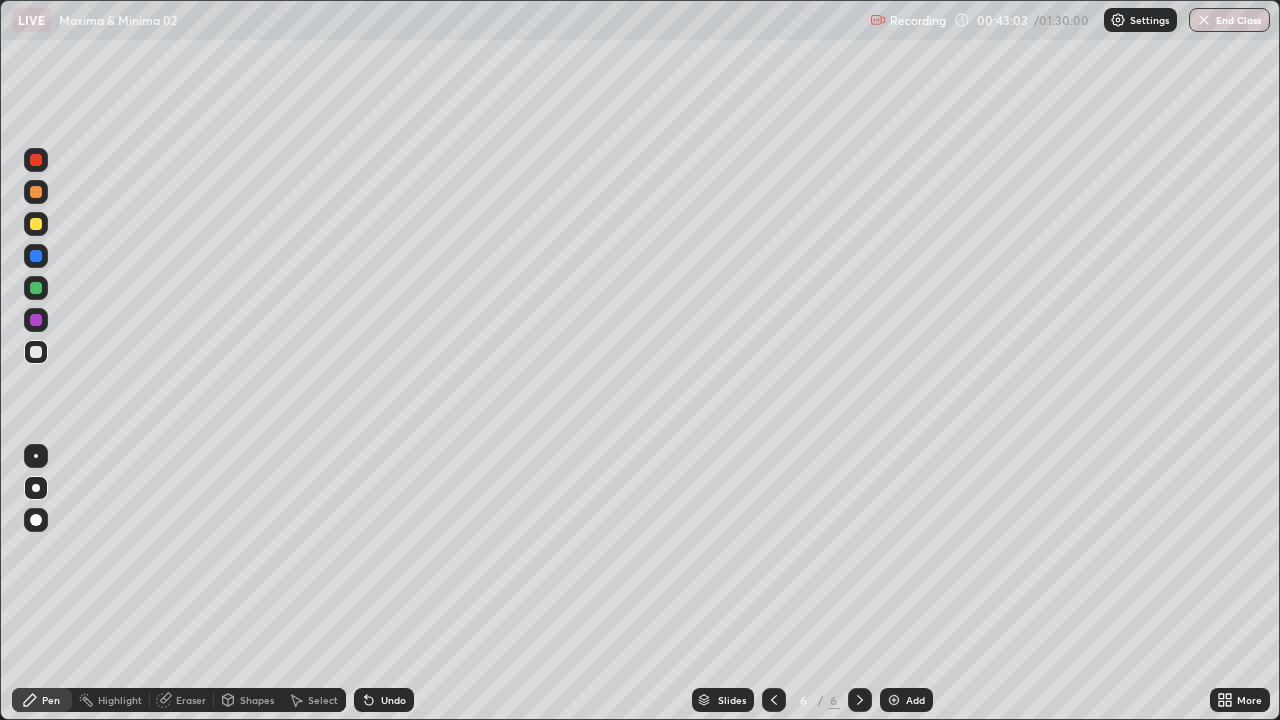 click on "Undo" at bounding box center (393, 700) 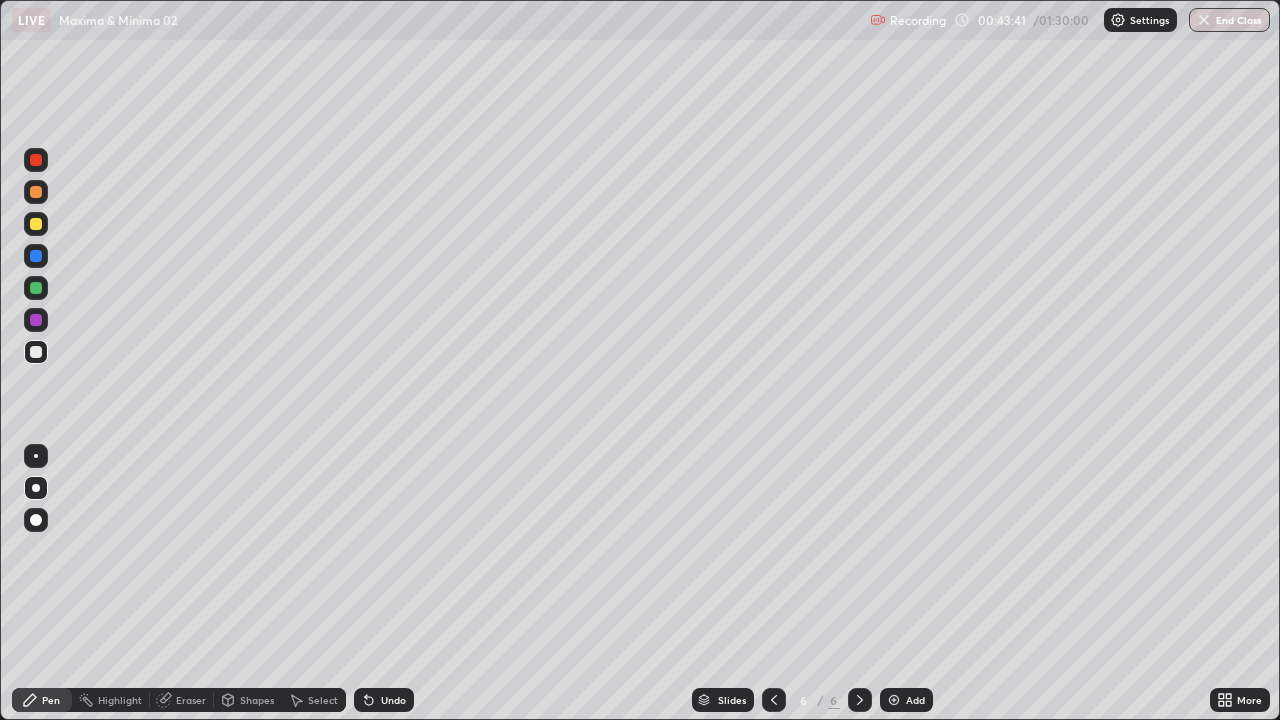 click at bounding box center [36, 224] 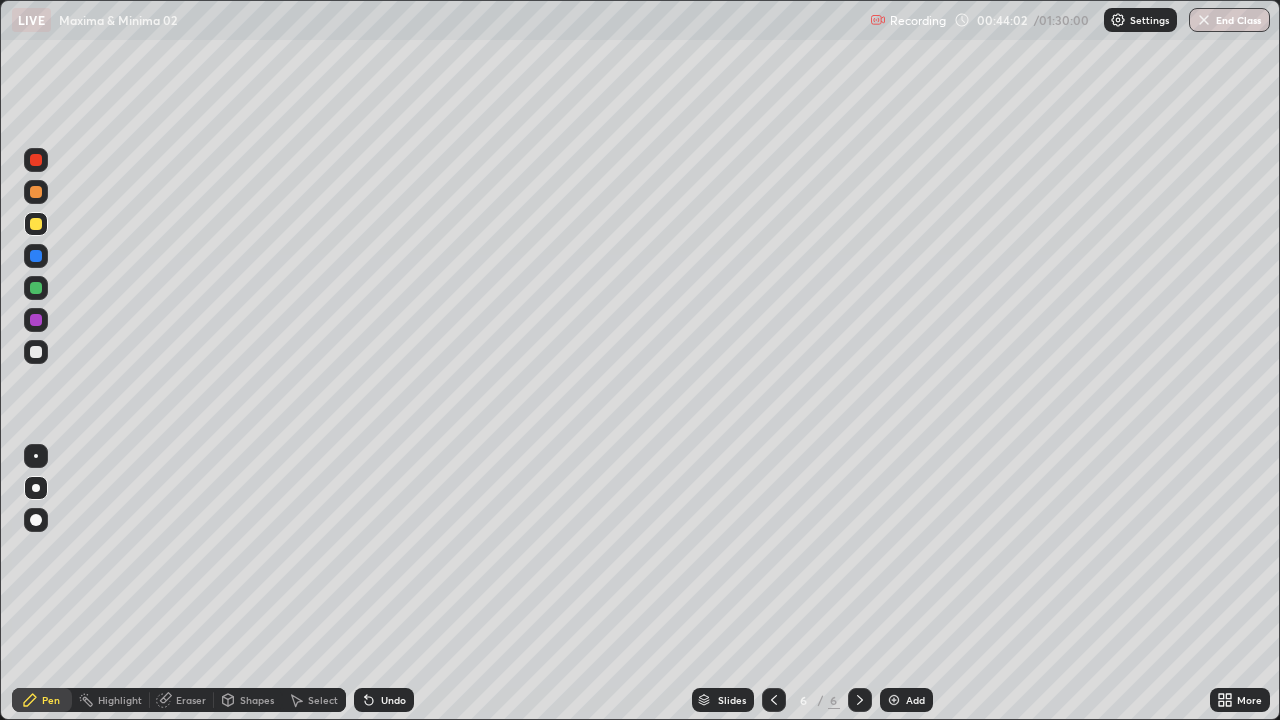 click on "Eraser" at bounding box center [191, 700] 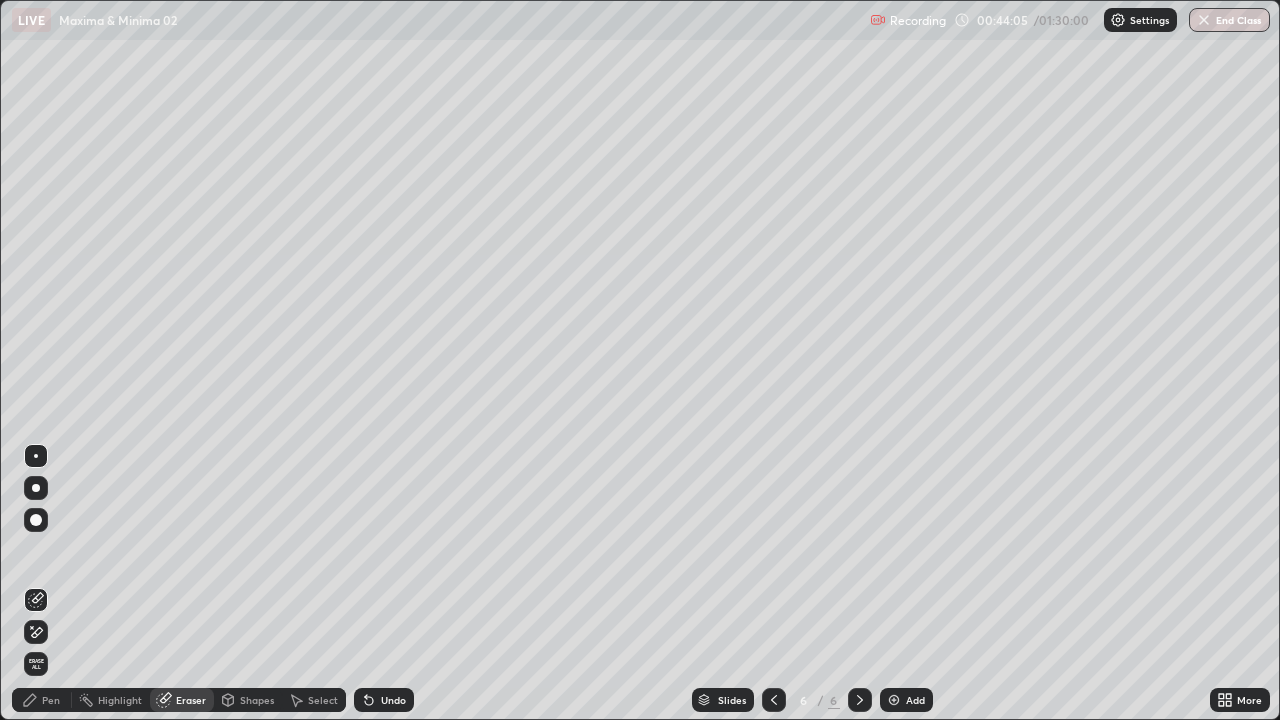 click on "Pen" at bounding box center [51, 700] 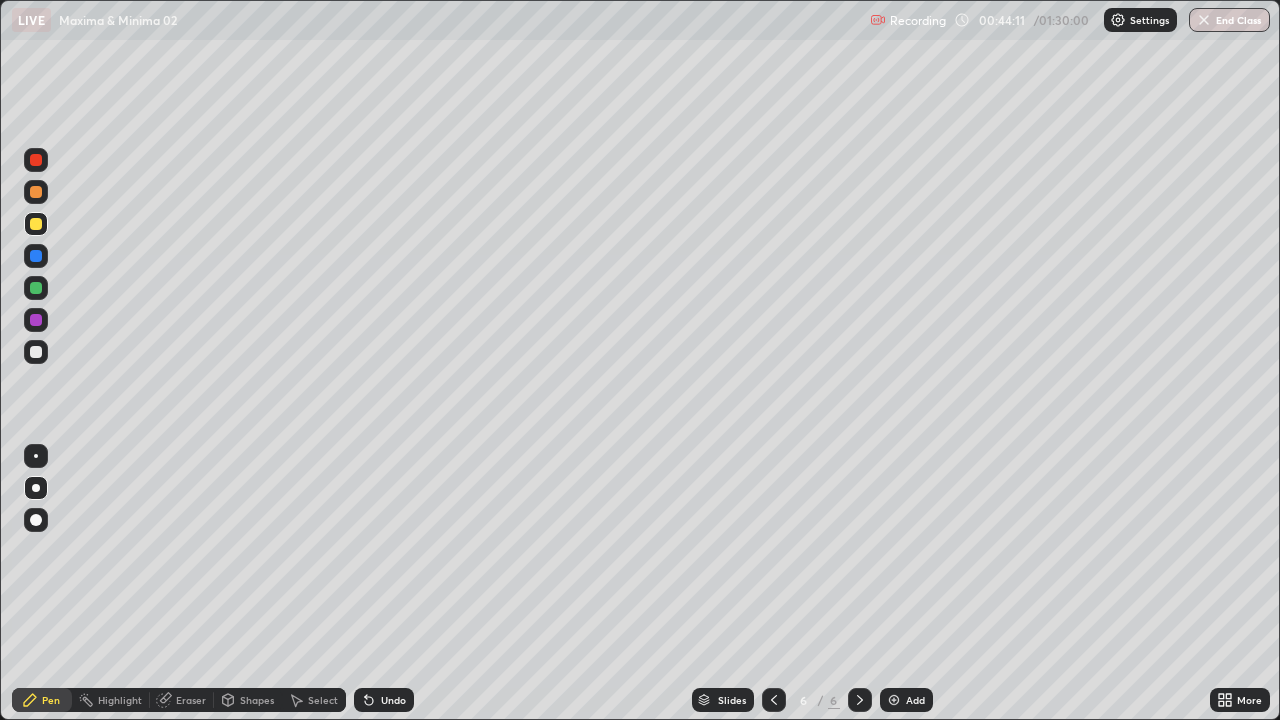 click on "Eraser" at bounding box center [182, 700] 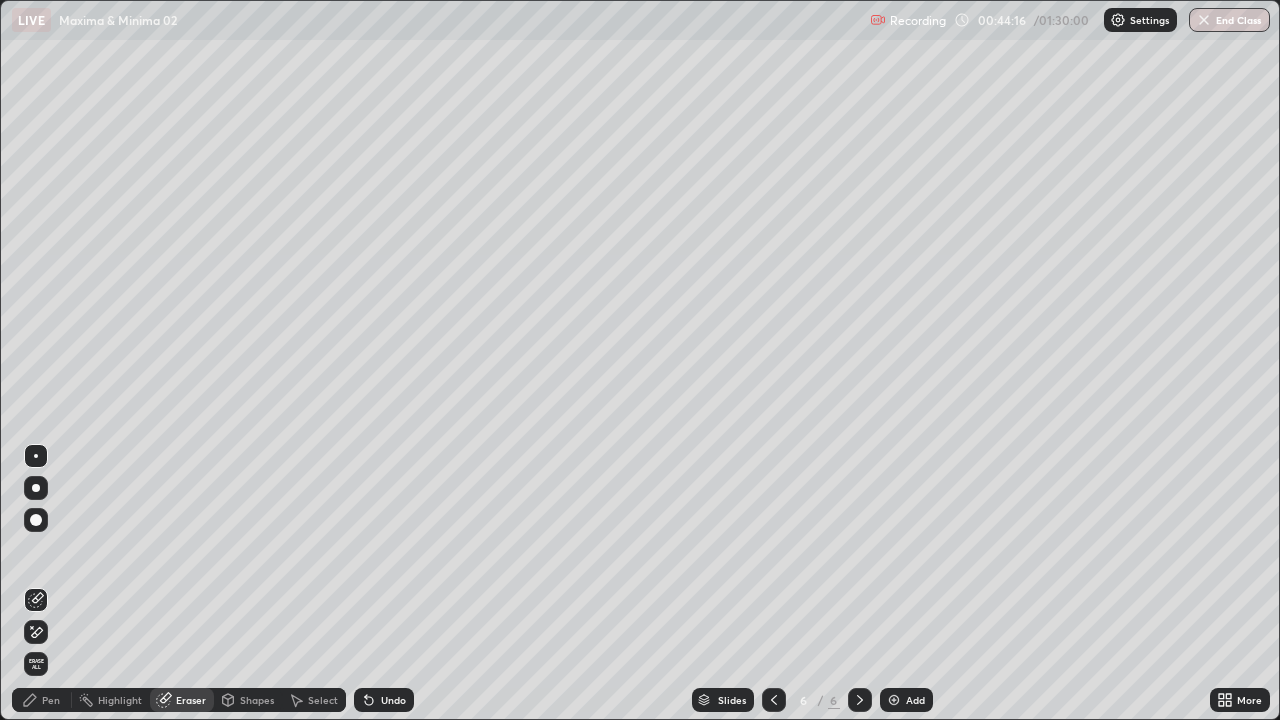 click on "Pen" at bounding box center [51, 700] 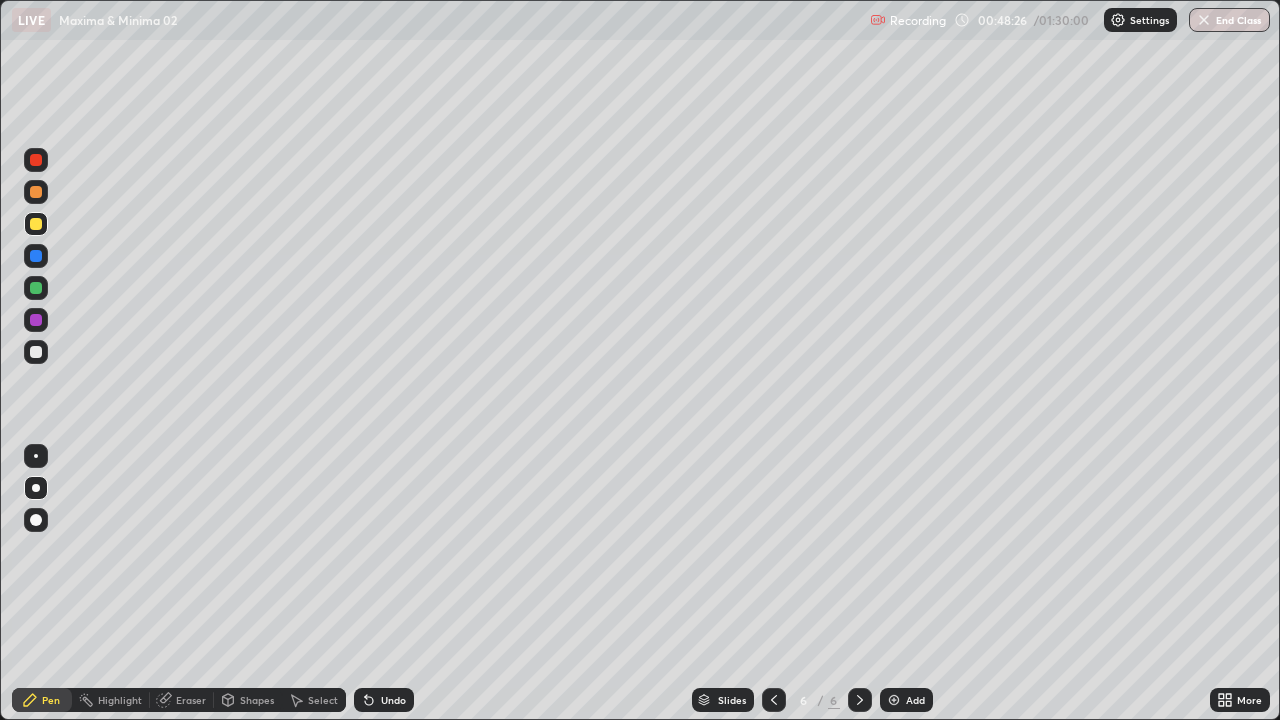 click on "Select" at bounding box center (323, 700) 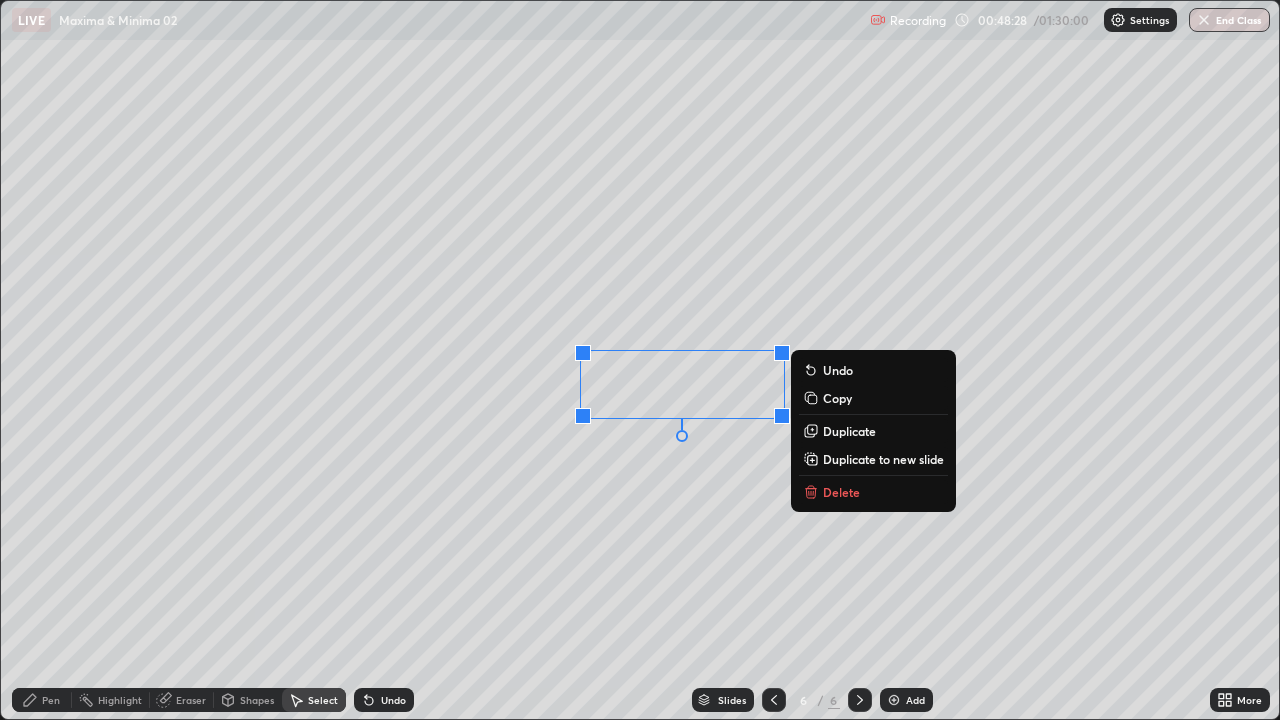 click on "0 ° Undo Copy Duplicate Duplicate to new slide Delete" at bounding box center [640, 360] 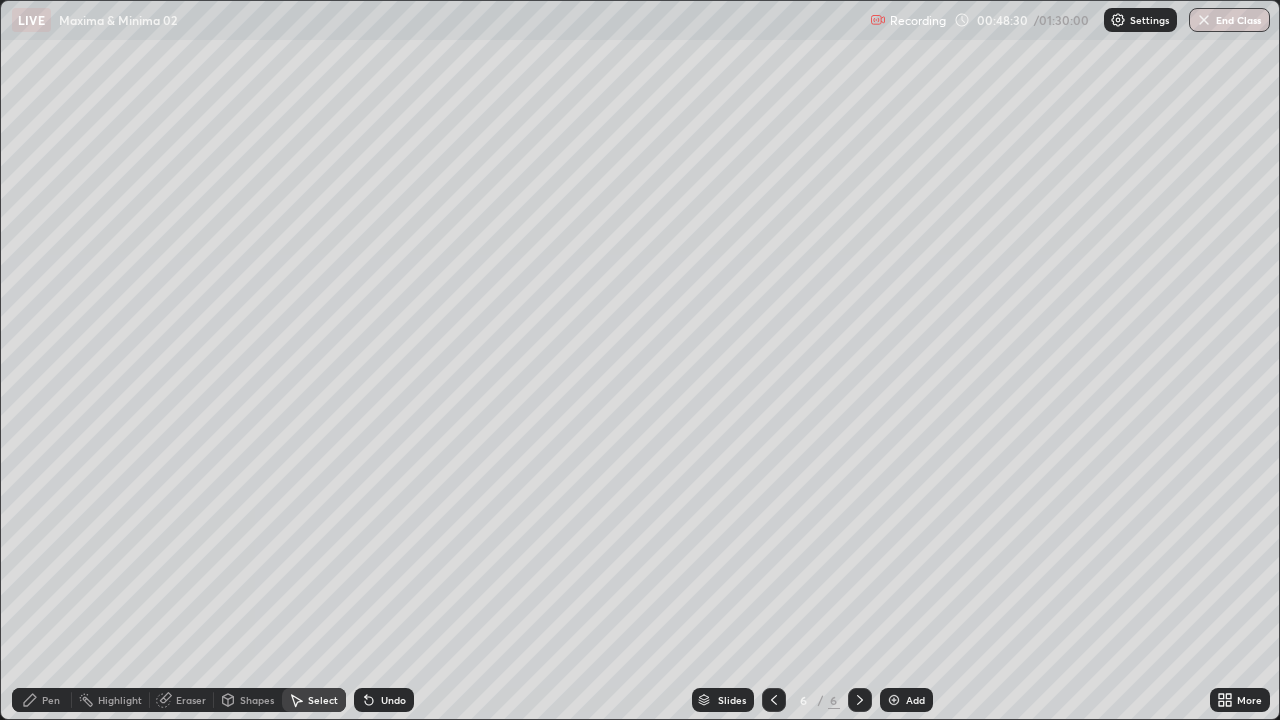 click on "Pen" at bounding box center (51, 700) 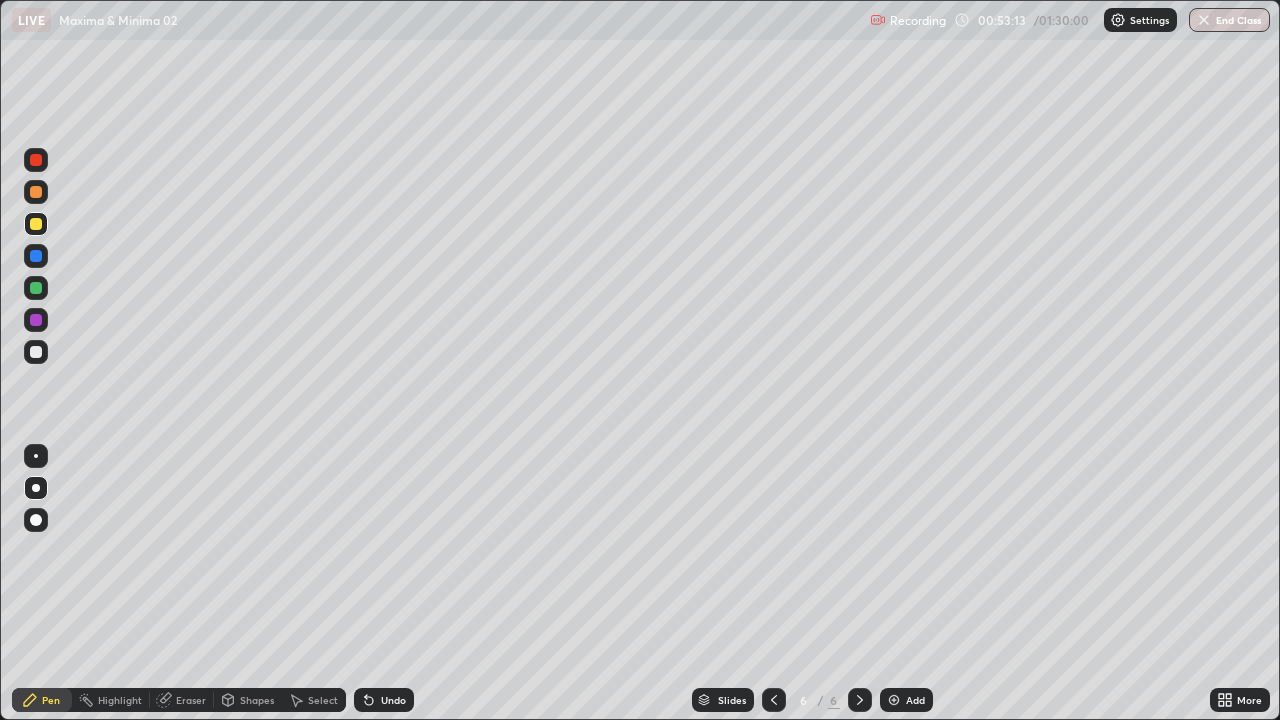 click on "Eraser" at bounding box center (191, 700) 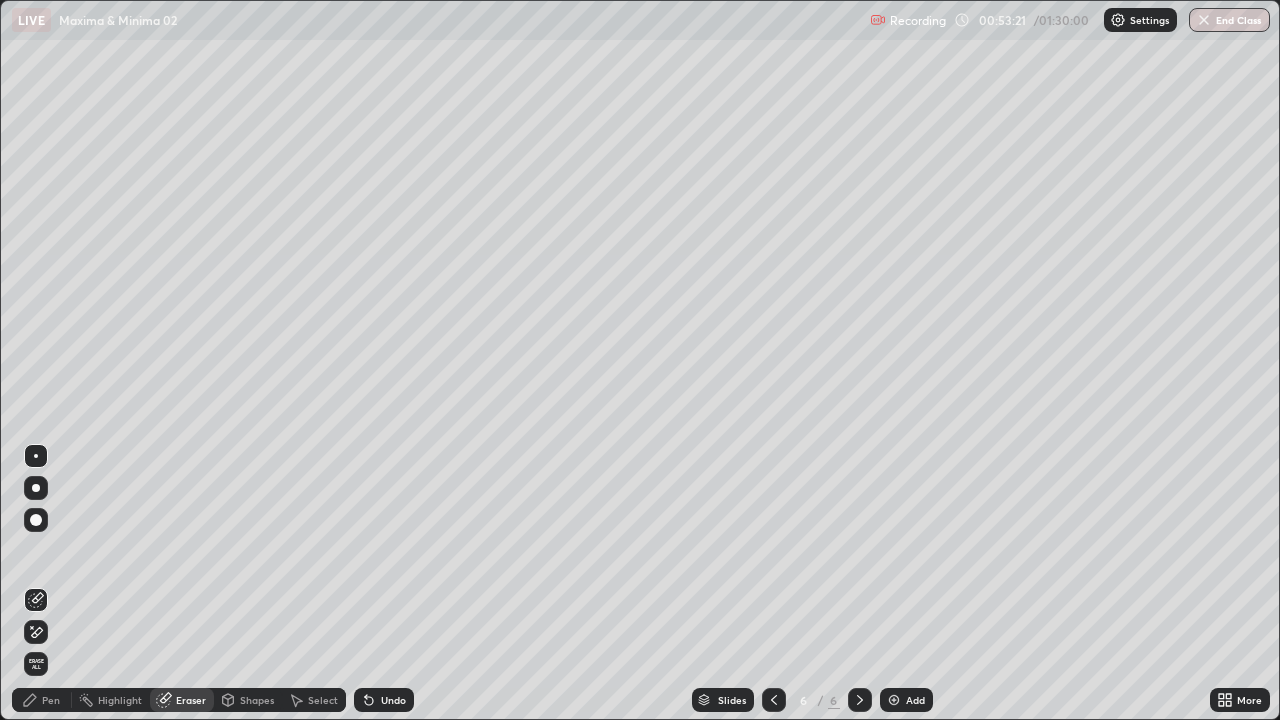 click on "Pen" at bounding box center (51, 700) 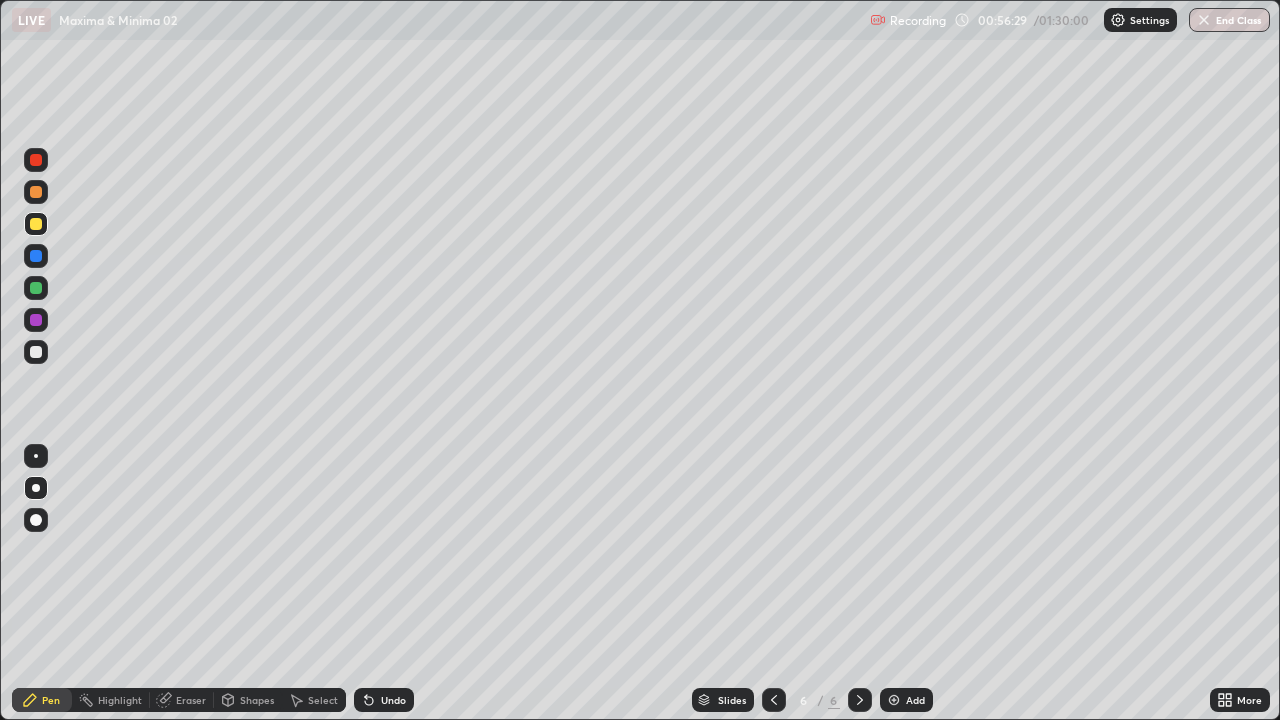 click on "Add" at bounding box center [915, 700] 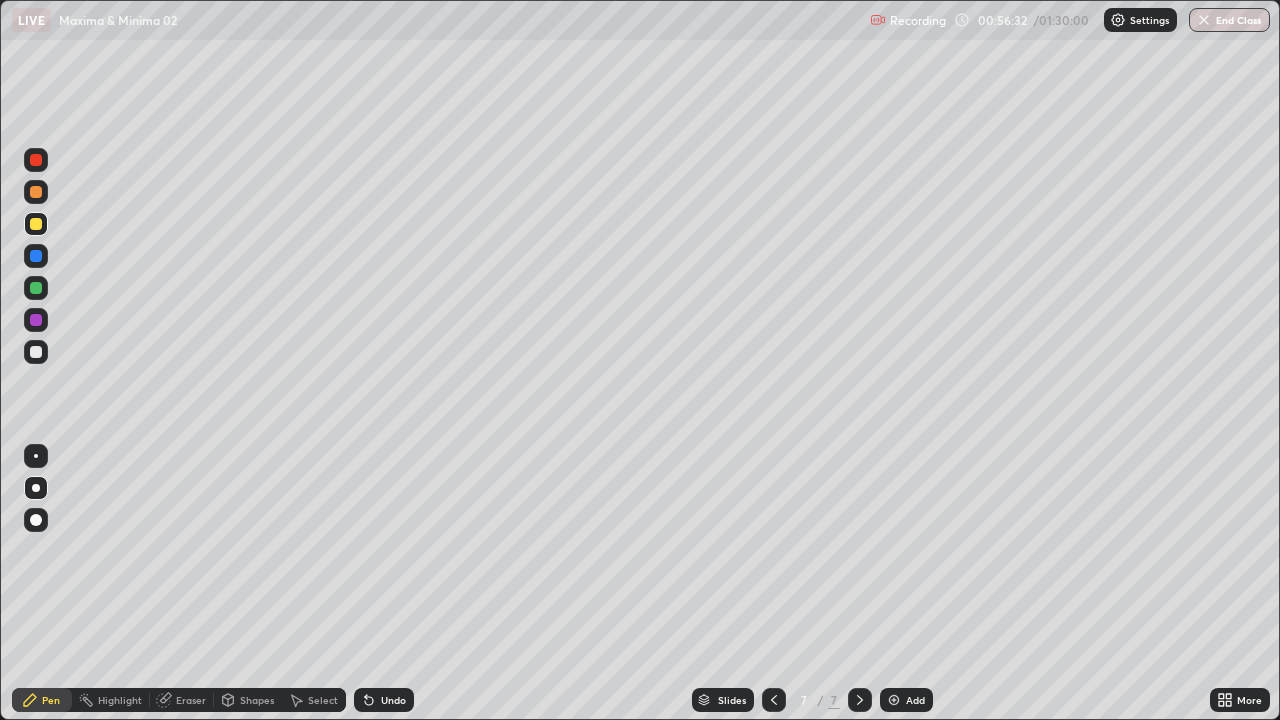 click at bounding box center [36, 352] 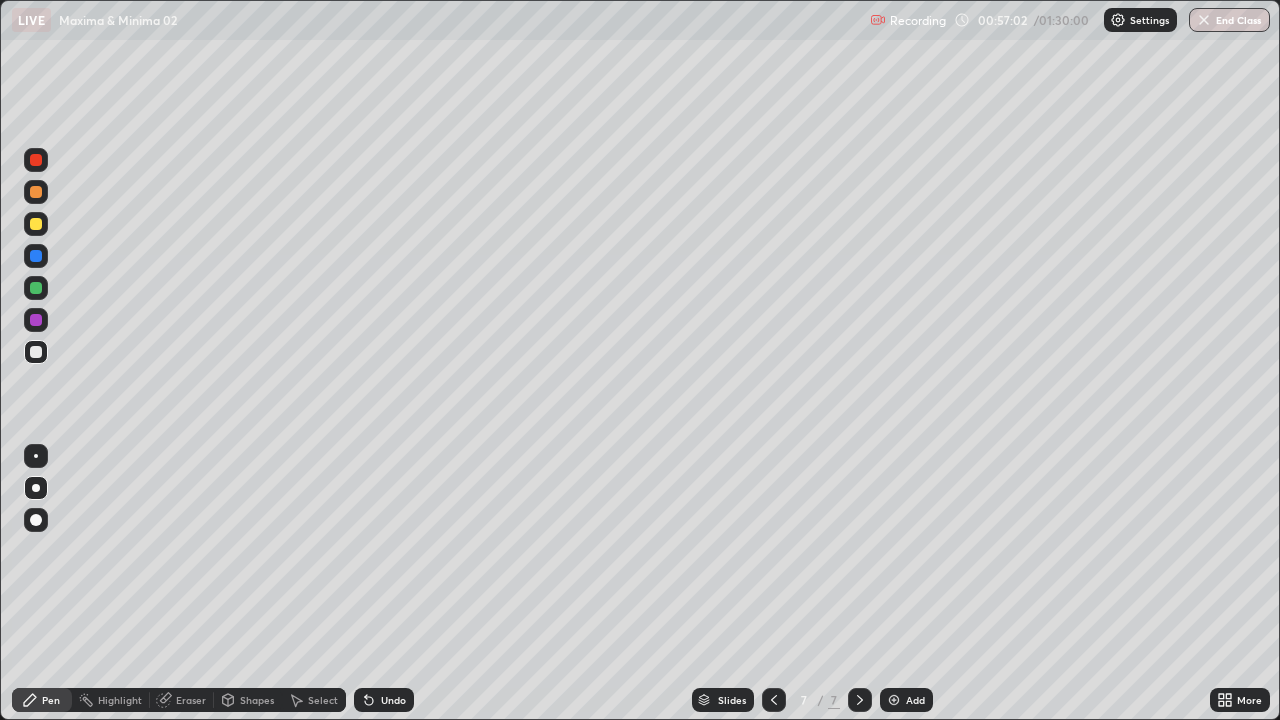 click on "Undo" at bounding box center (393, 700) 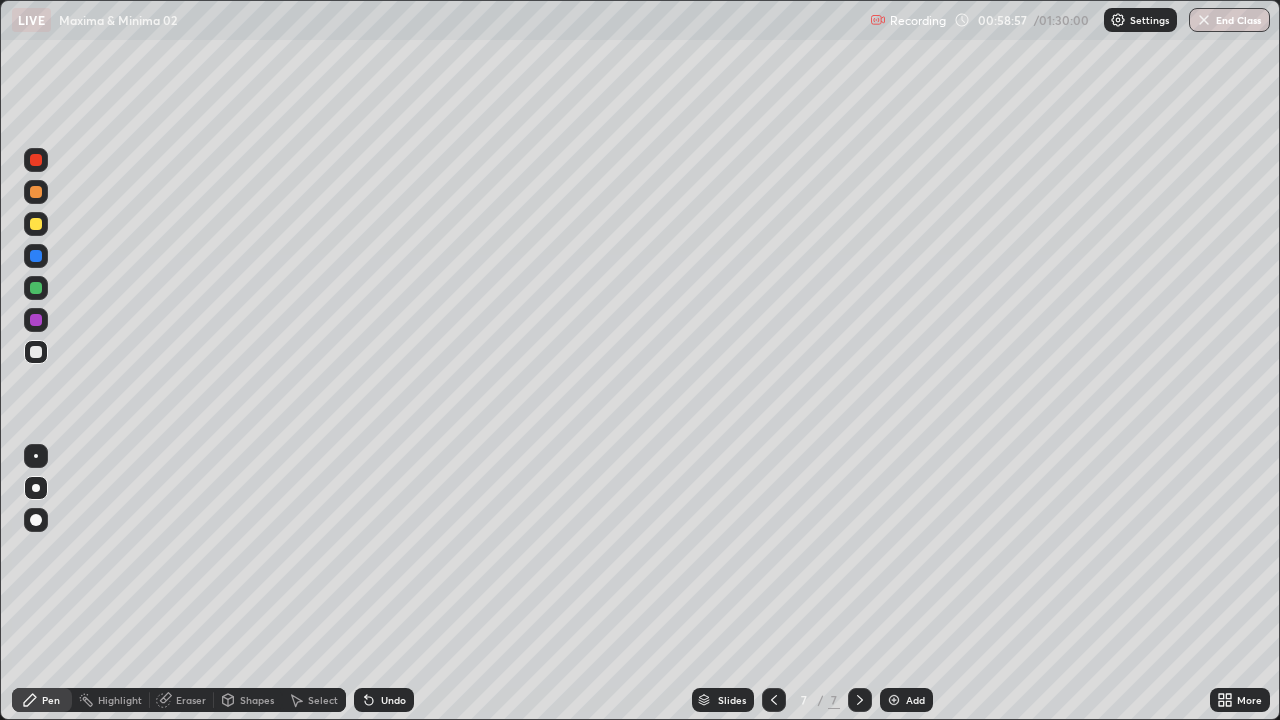 click at bounding box center [36, 224] 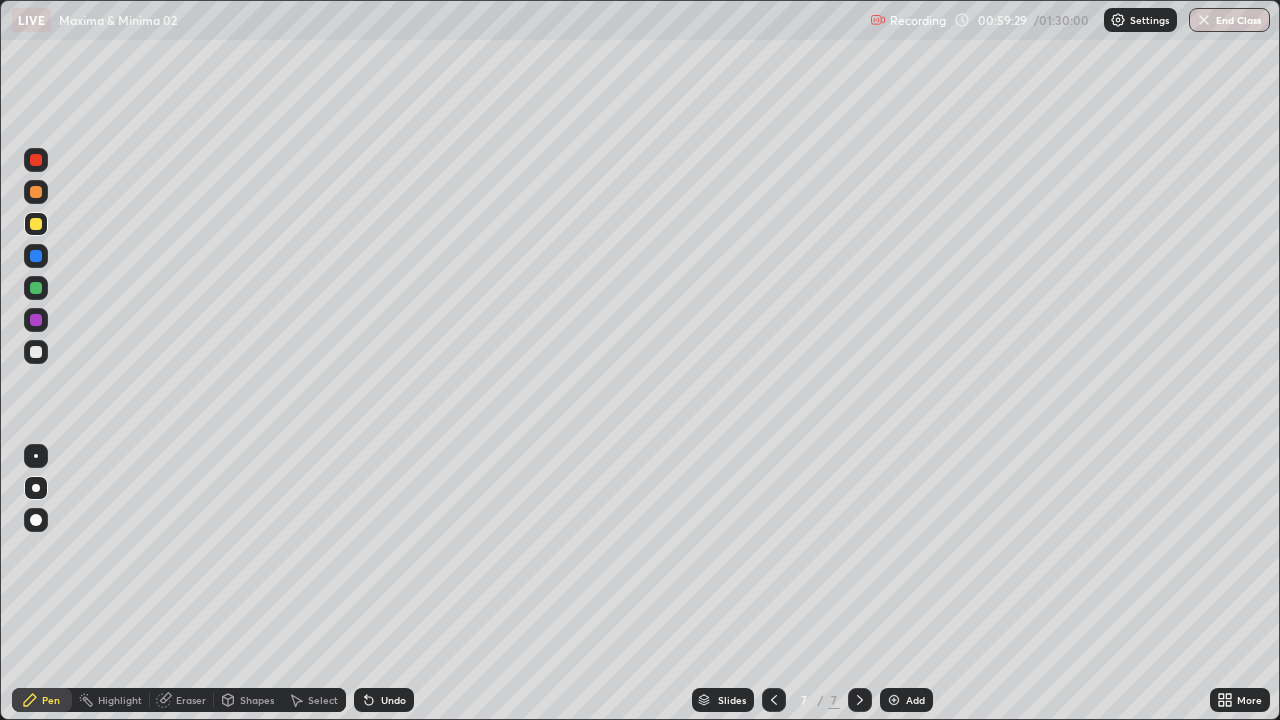 click 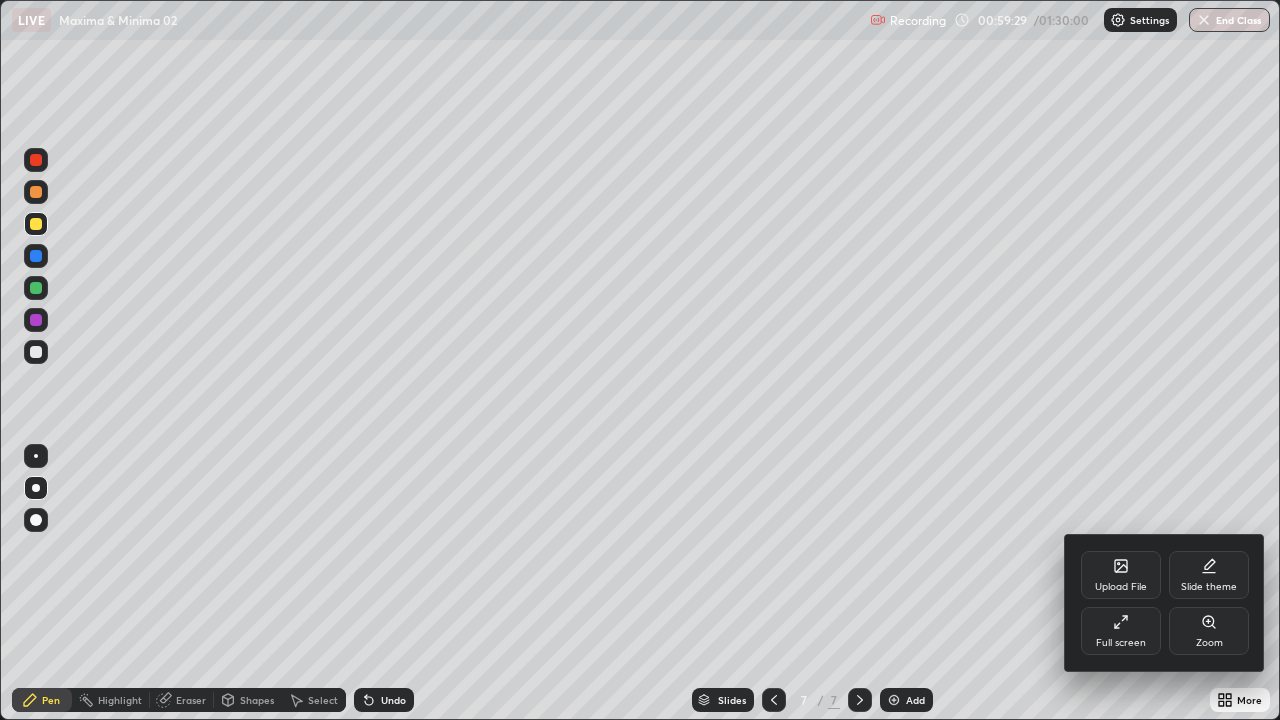 click on "Full screen" at bounding box center (1121, 631) 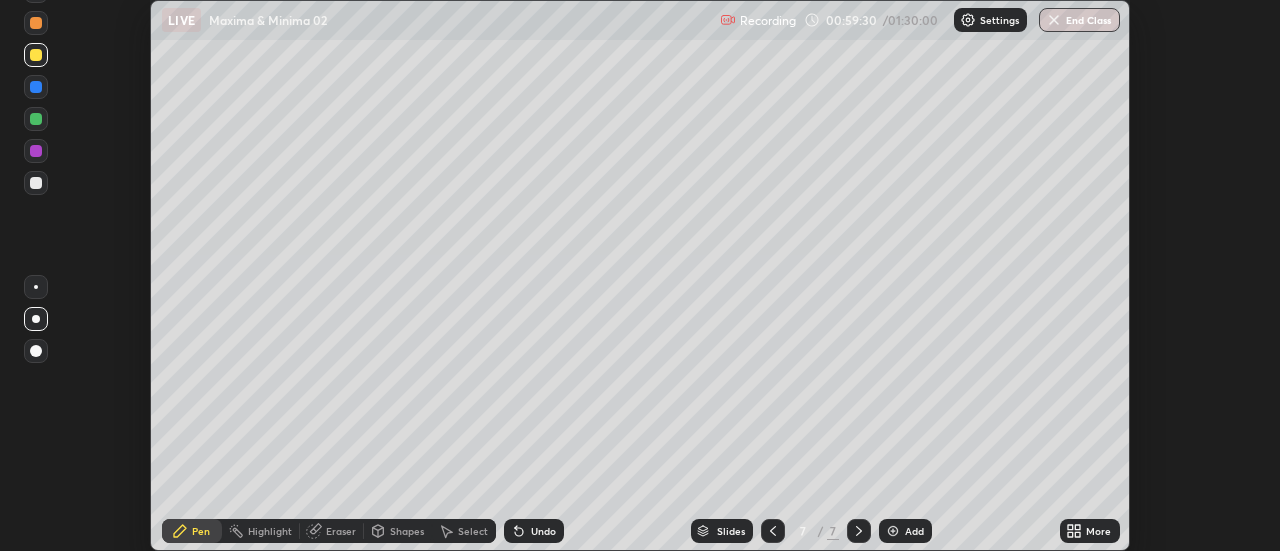 scroll, scrollTop: 551, scrollLeft: 1280, axis: both 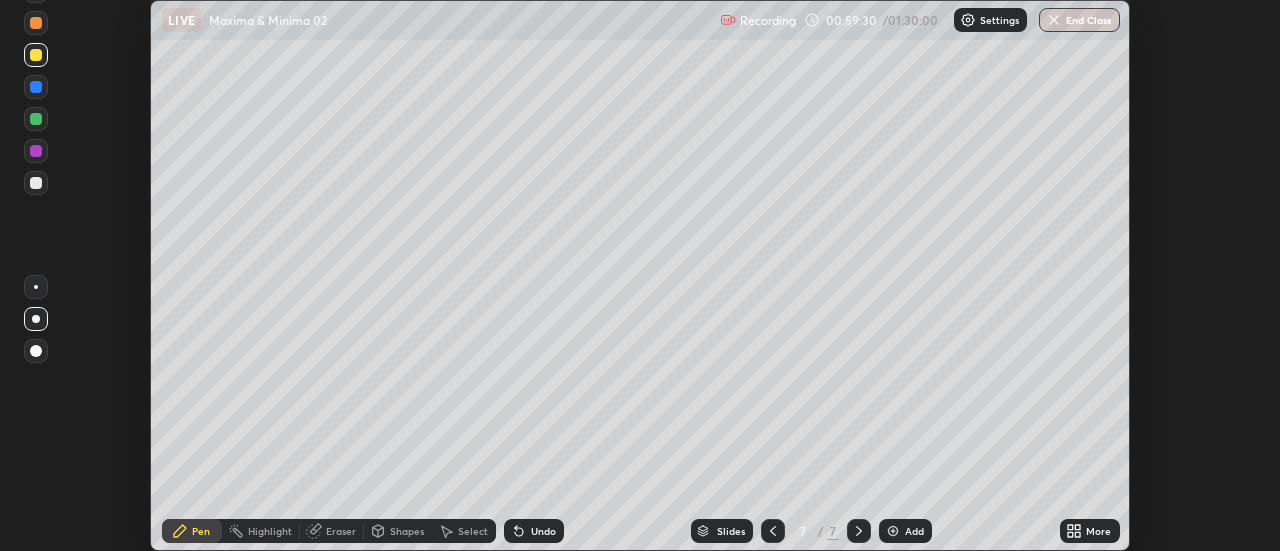 click on "More" at bounding box center (1090, 531) 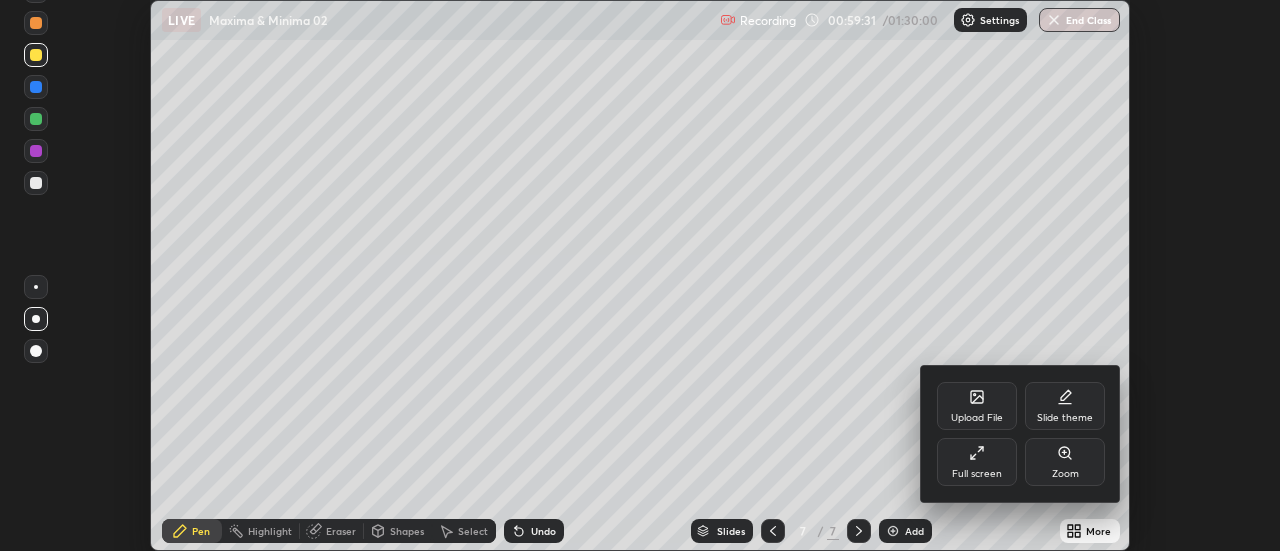click on "Full screen" at bounding box center (977, 462) 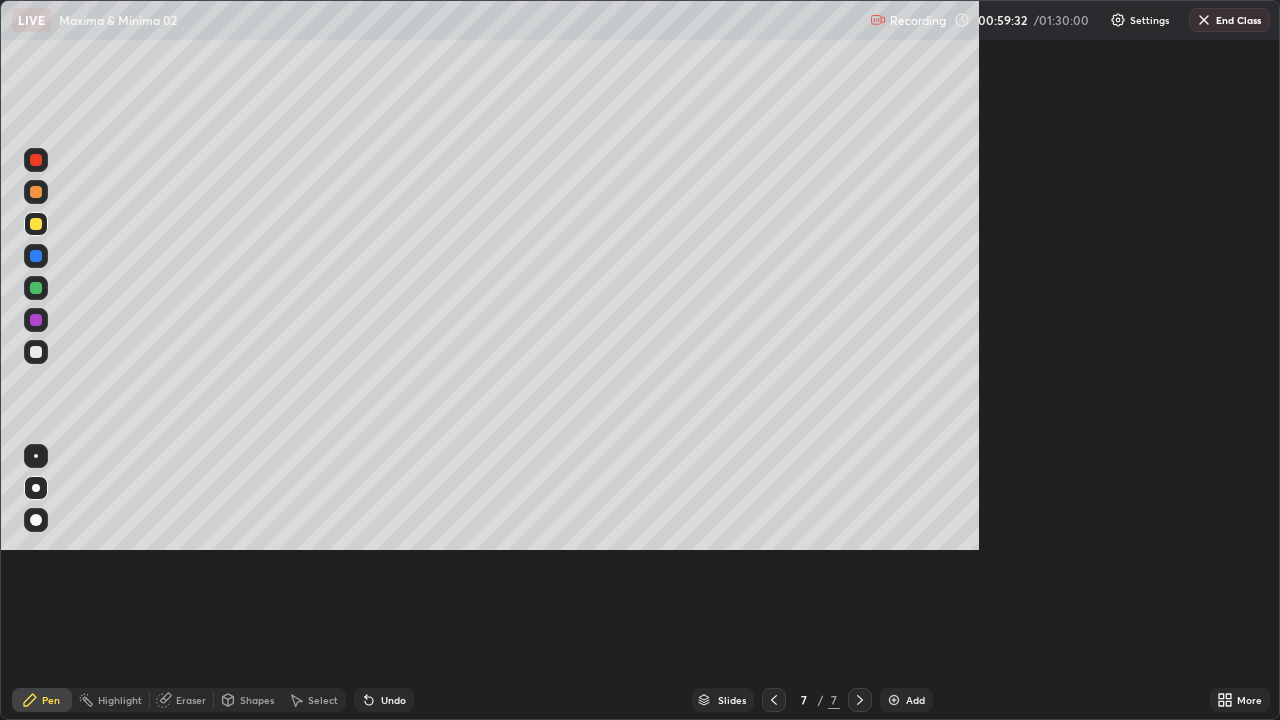 scroll, scrollTop: 99280, scrollLeft: 98720, axis: both 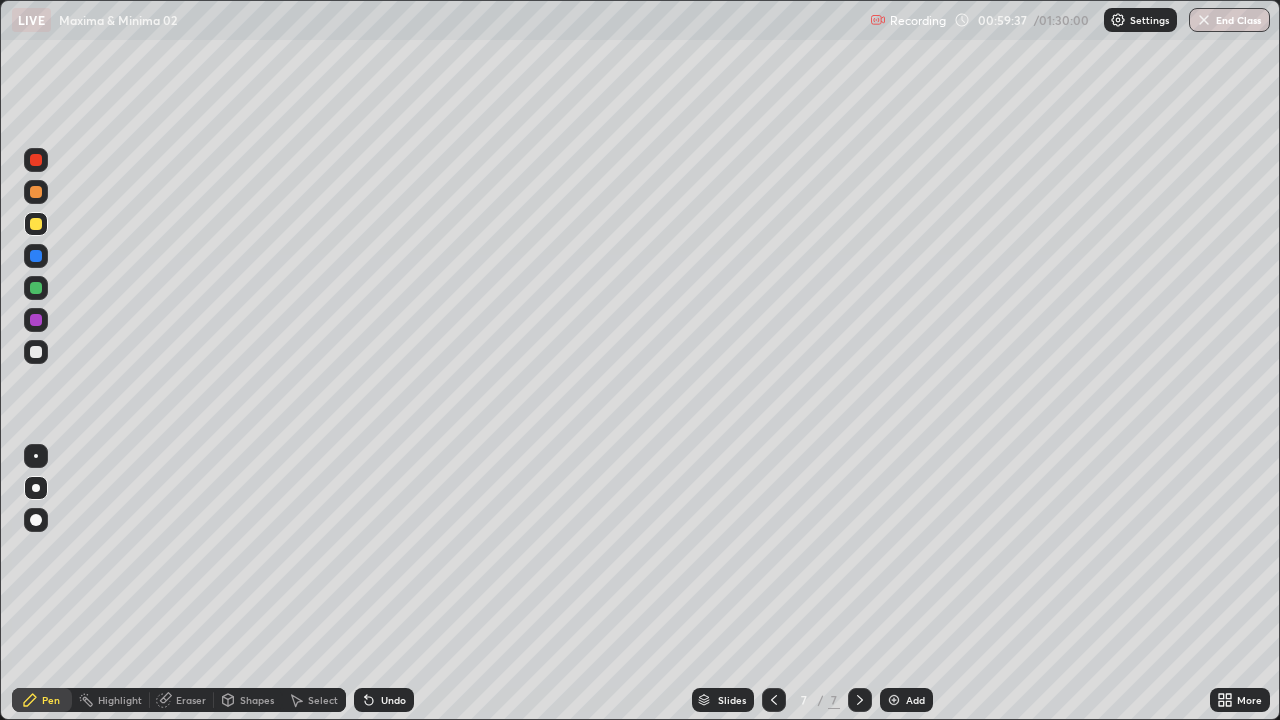 click on "Select" at bounding box center [314, 700] 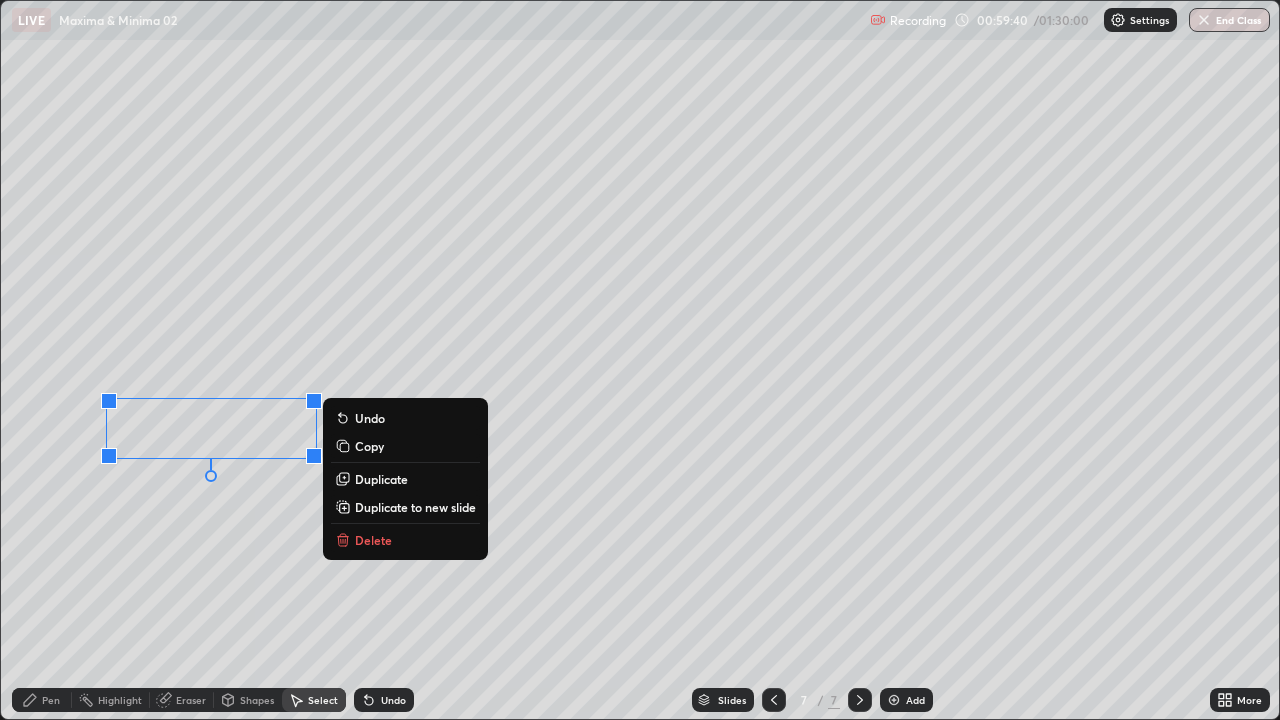 click on "Pen" at bounding box center (51, 700) 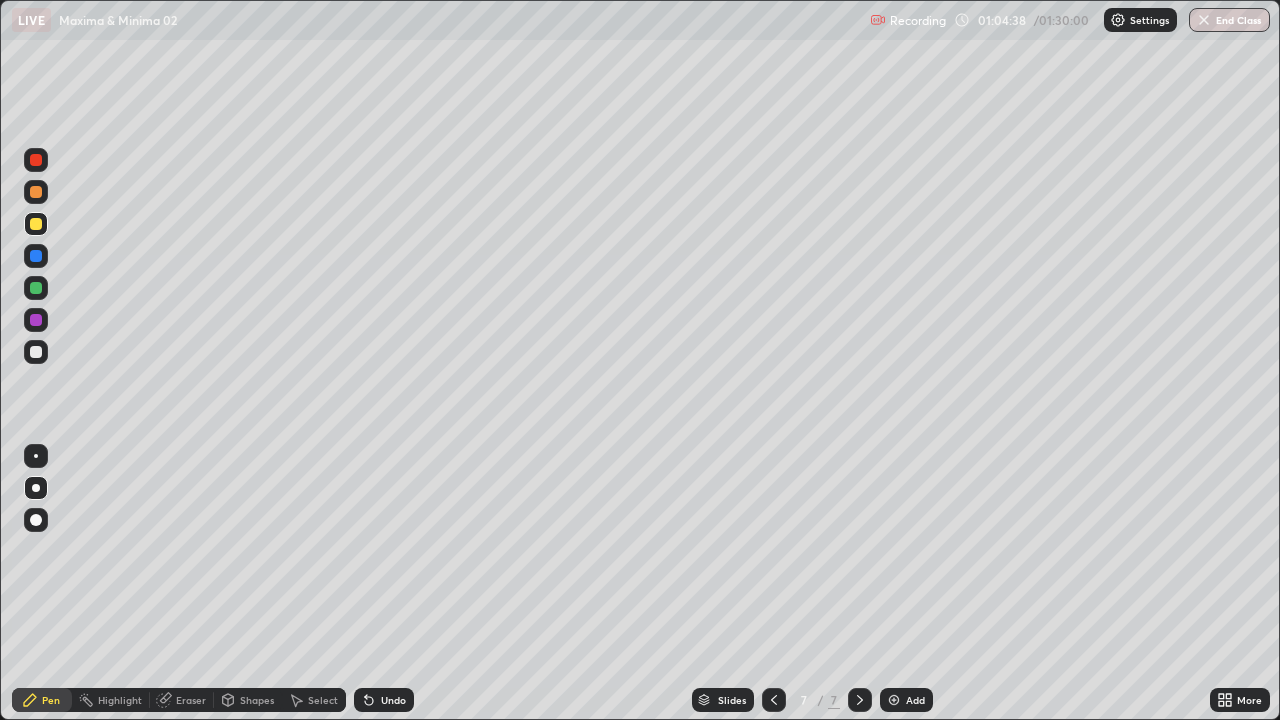 click on "Eraser" at bounding box center (191, 700) 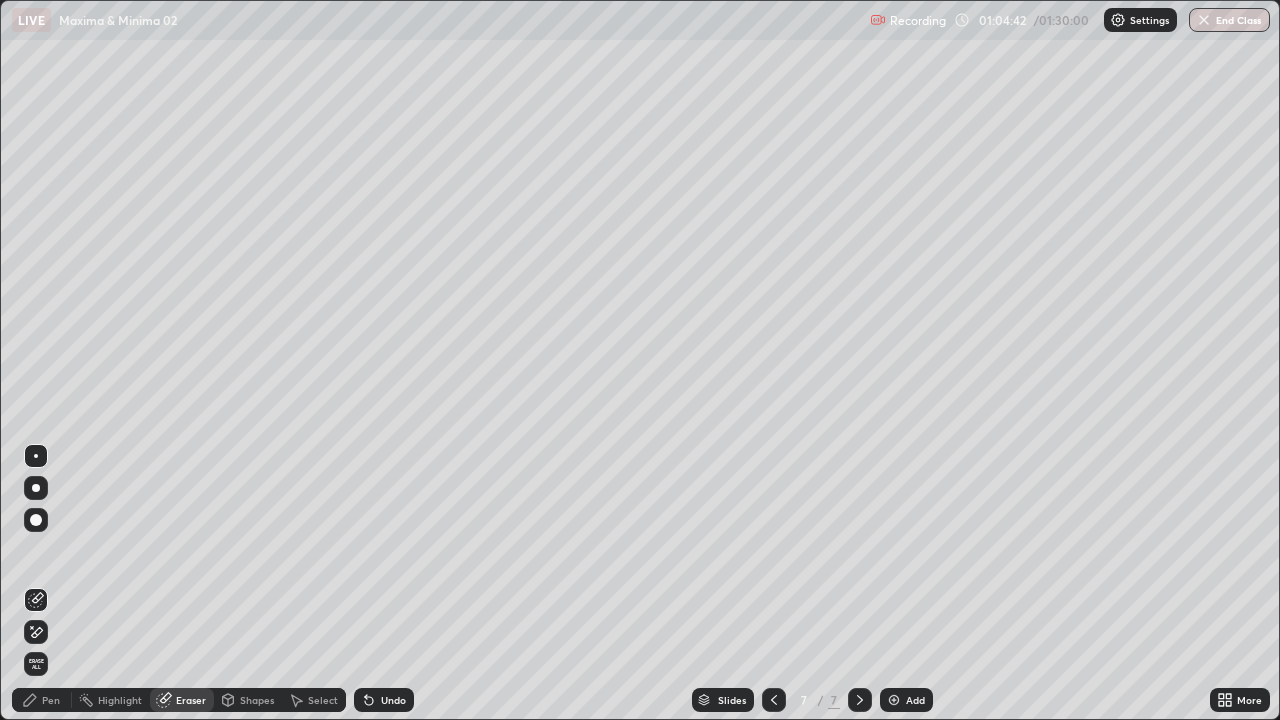 click on "Pen" at bounding box center (51, 700) 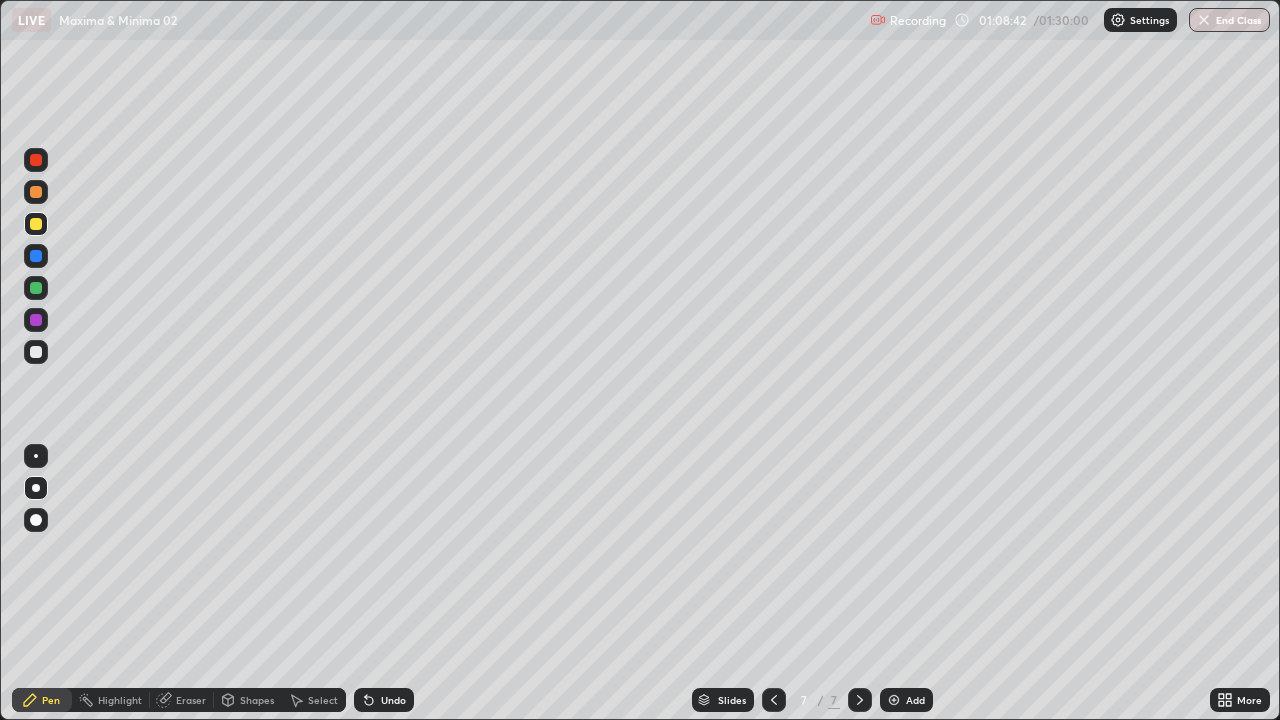 click 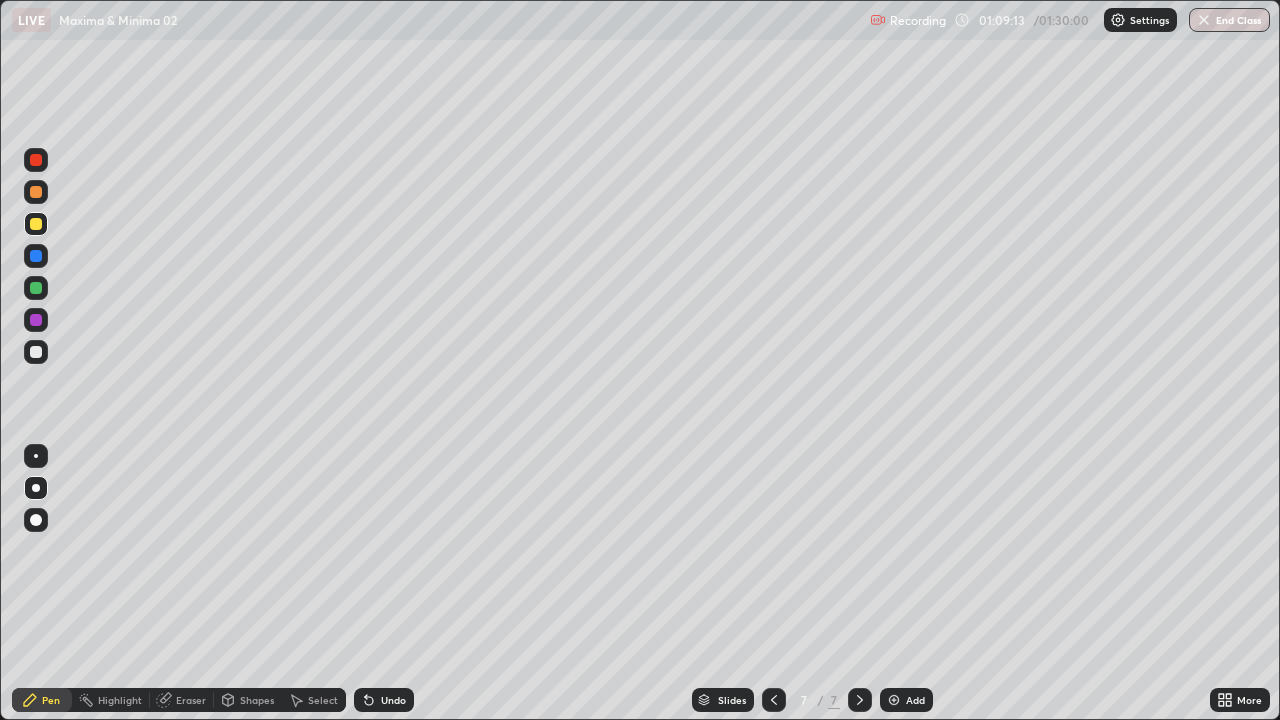 click on "Undo" at bounding box center [384, 700] 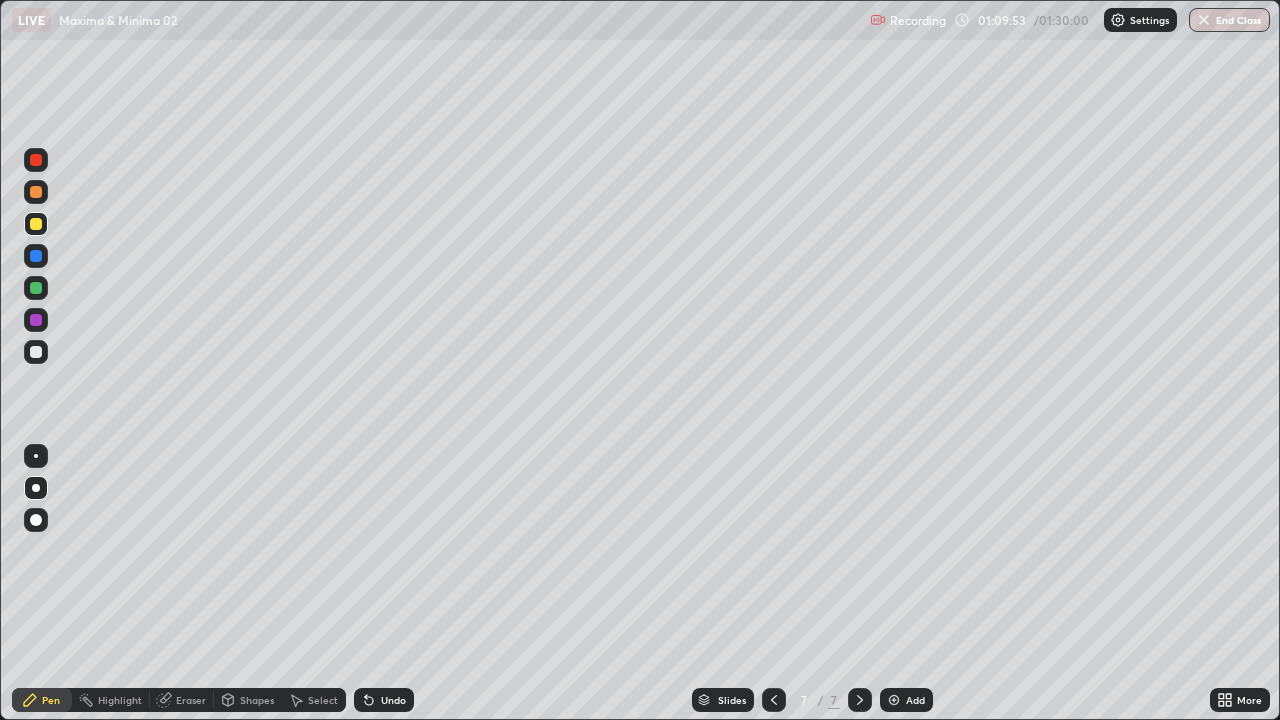 click on "Undo" at bounding box center [393, 700] 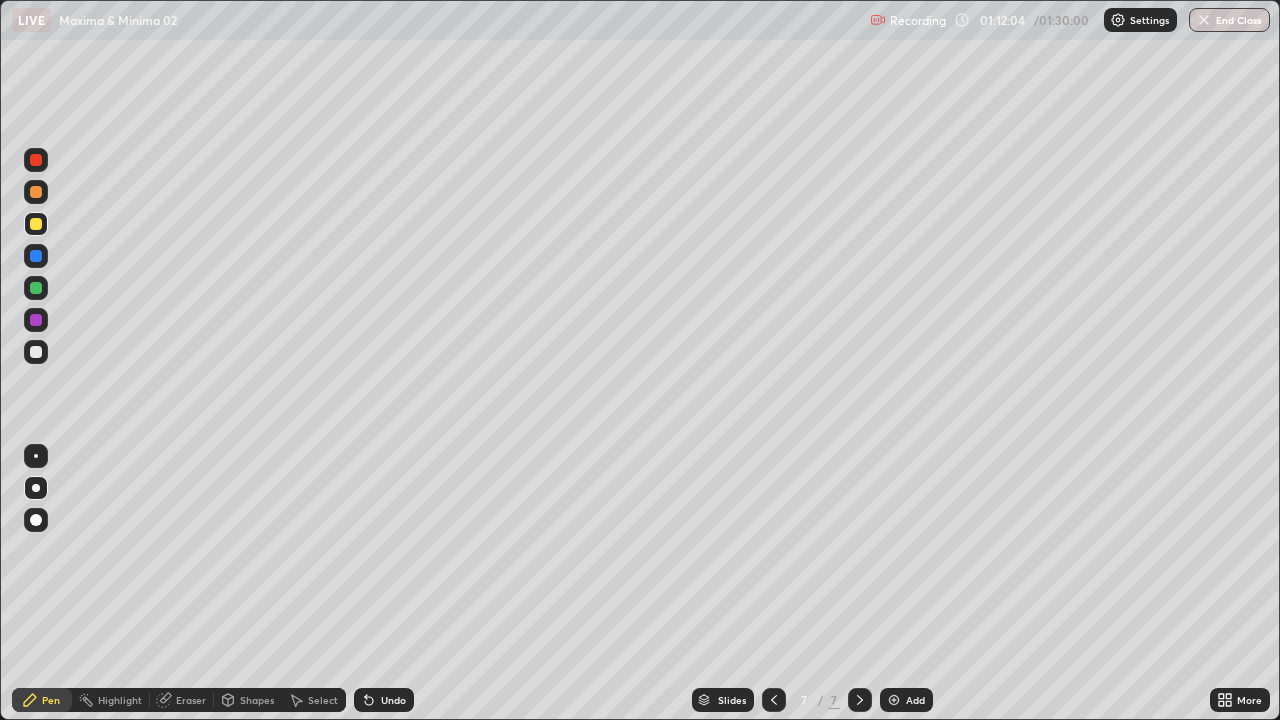 click on "Add" at bounding box center (915, 700) 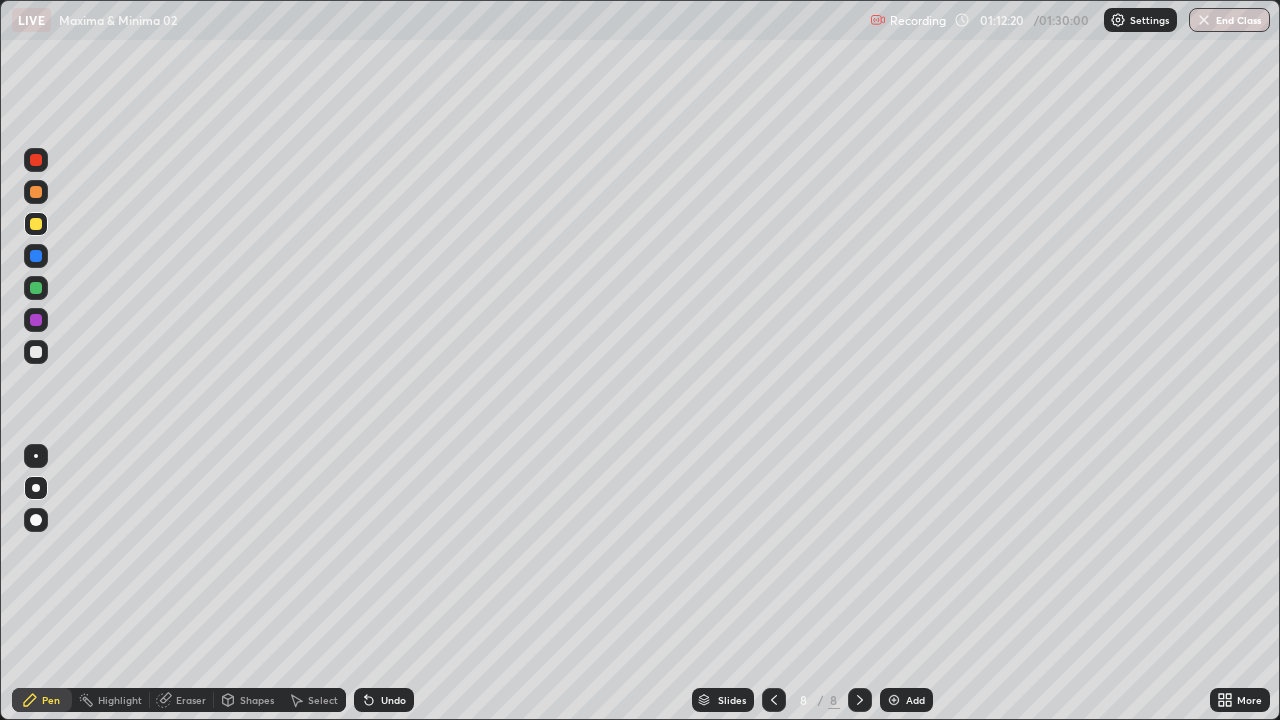 click 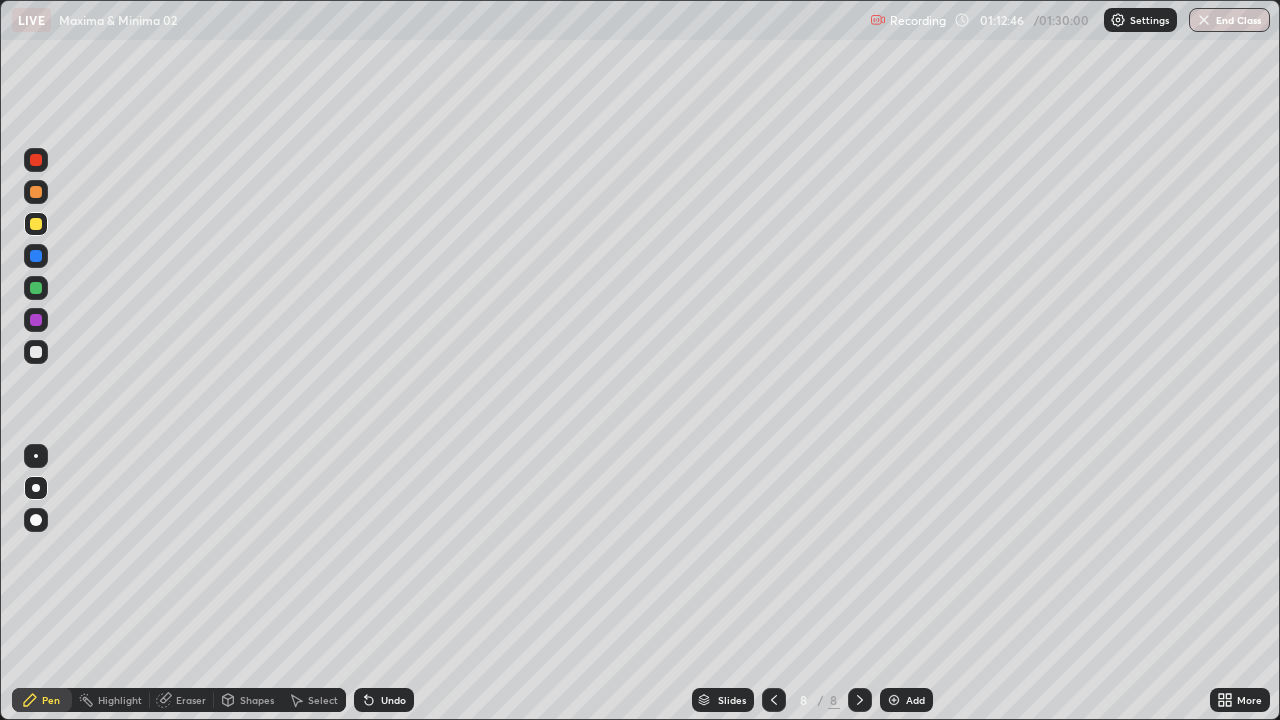 click 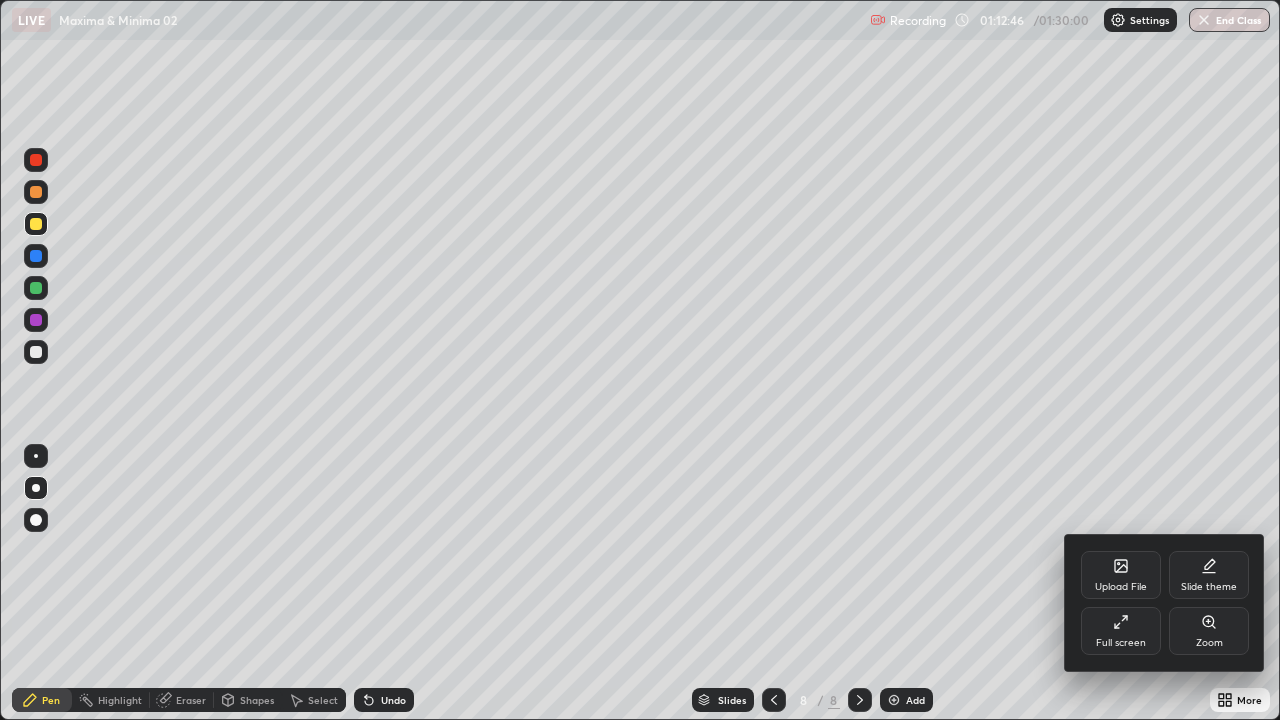 click on "Full screen" at bounding box center [1121, 631] 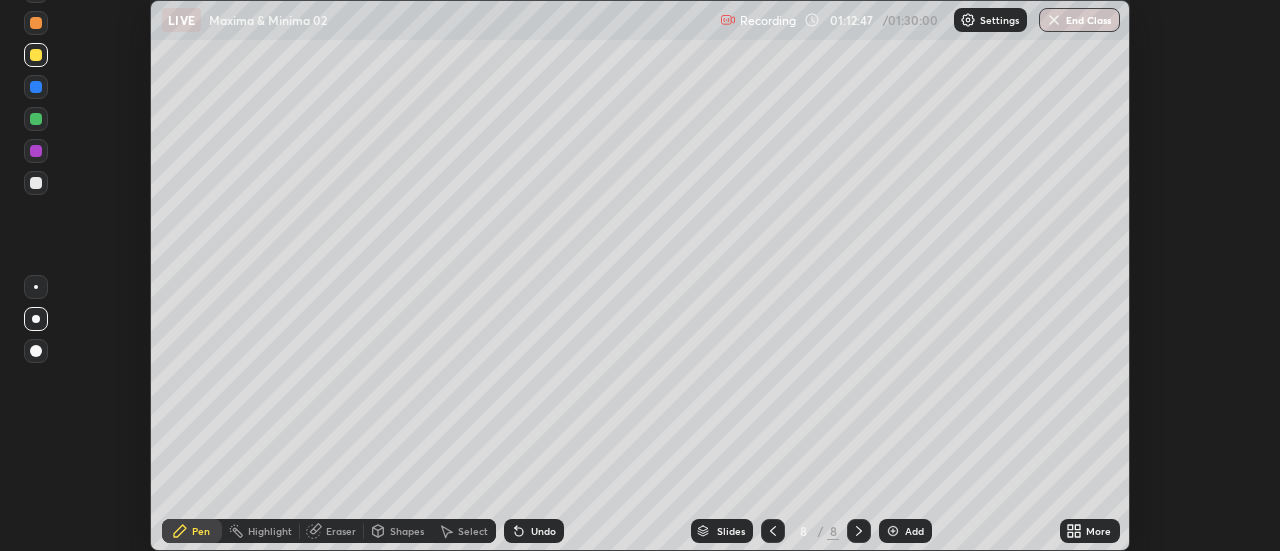 scroll, scrollTop: 551, scrollLeft: 1280, axis: both 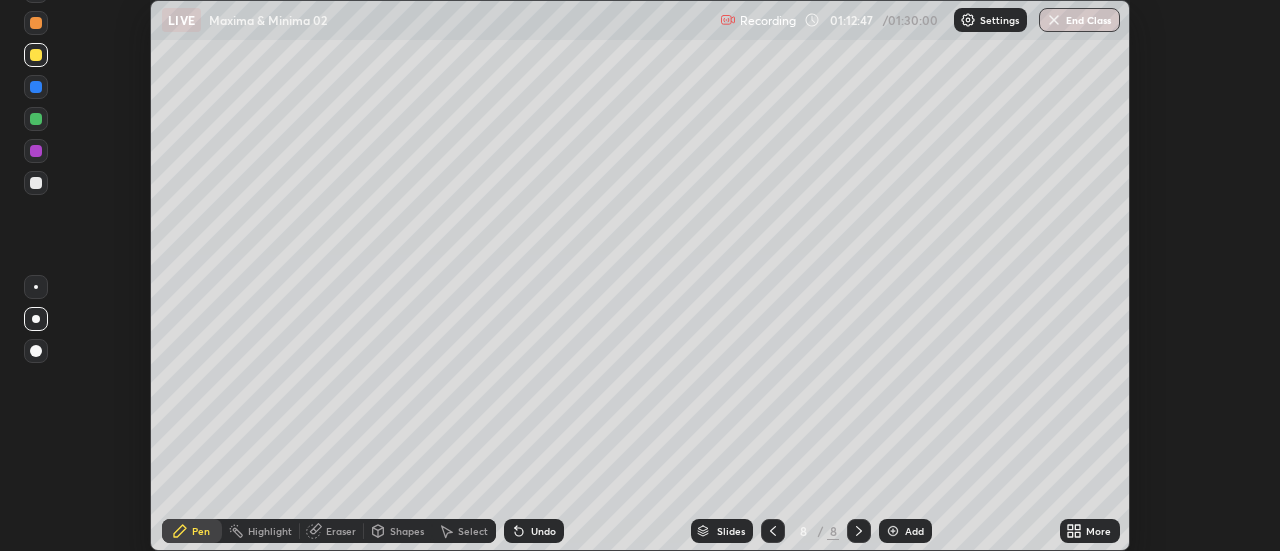 click 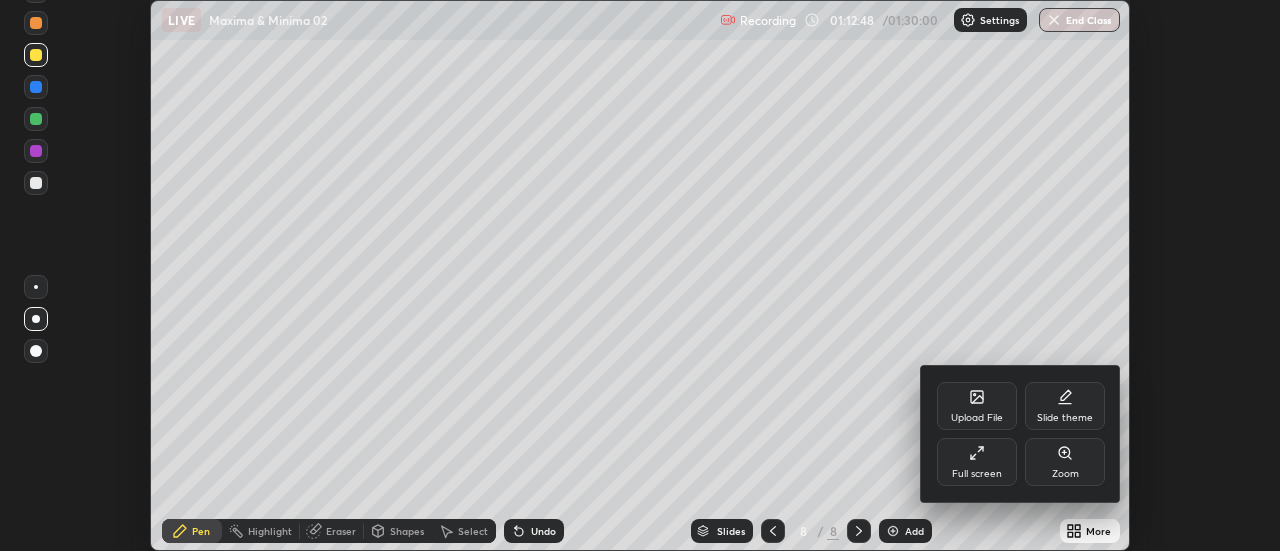 click on "Full screen" at bounding box center (977, 462) 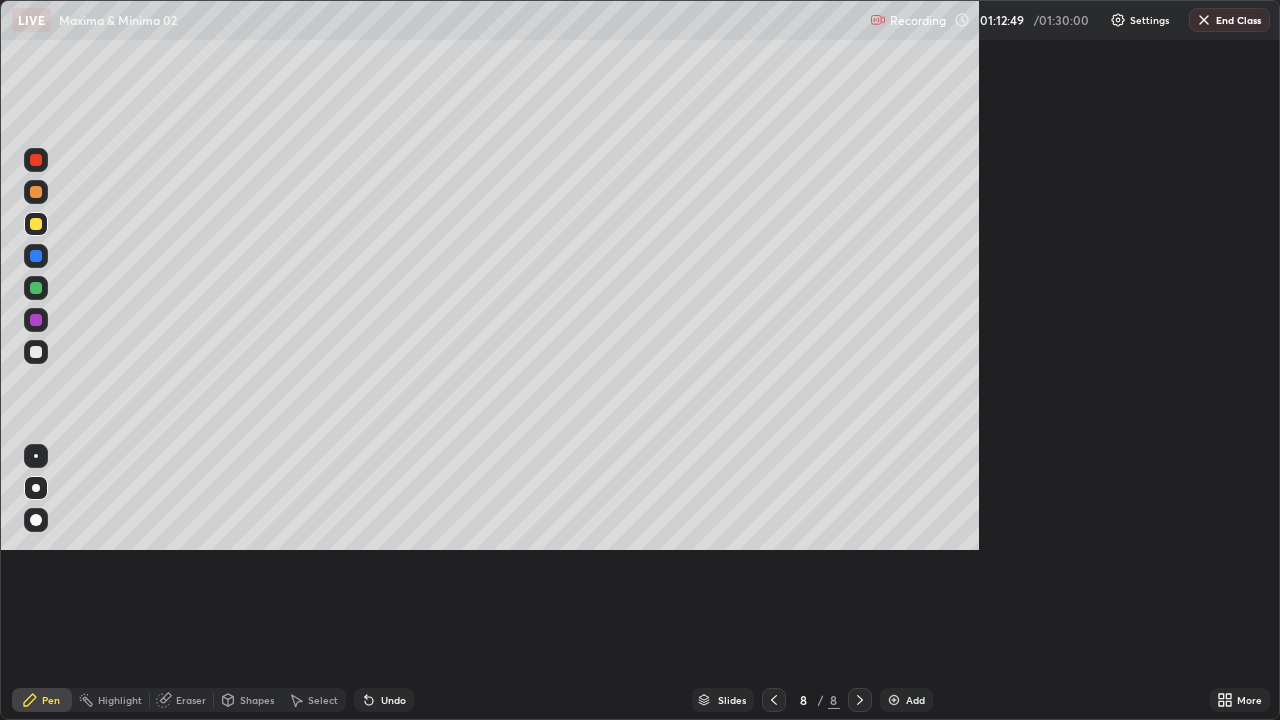 scroll, scrollTop: 99280, scrollLeft: 98720, axis: both 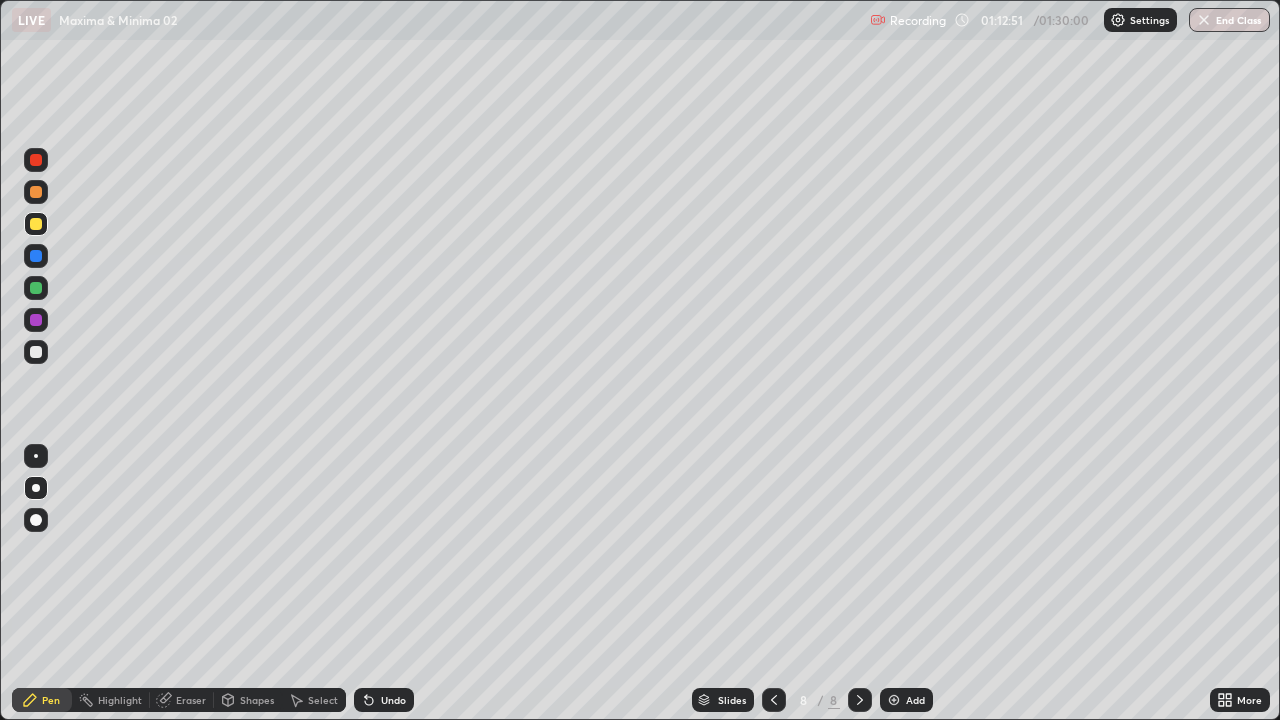 click at bounding box center [36, 352] 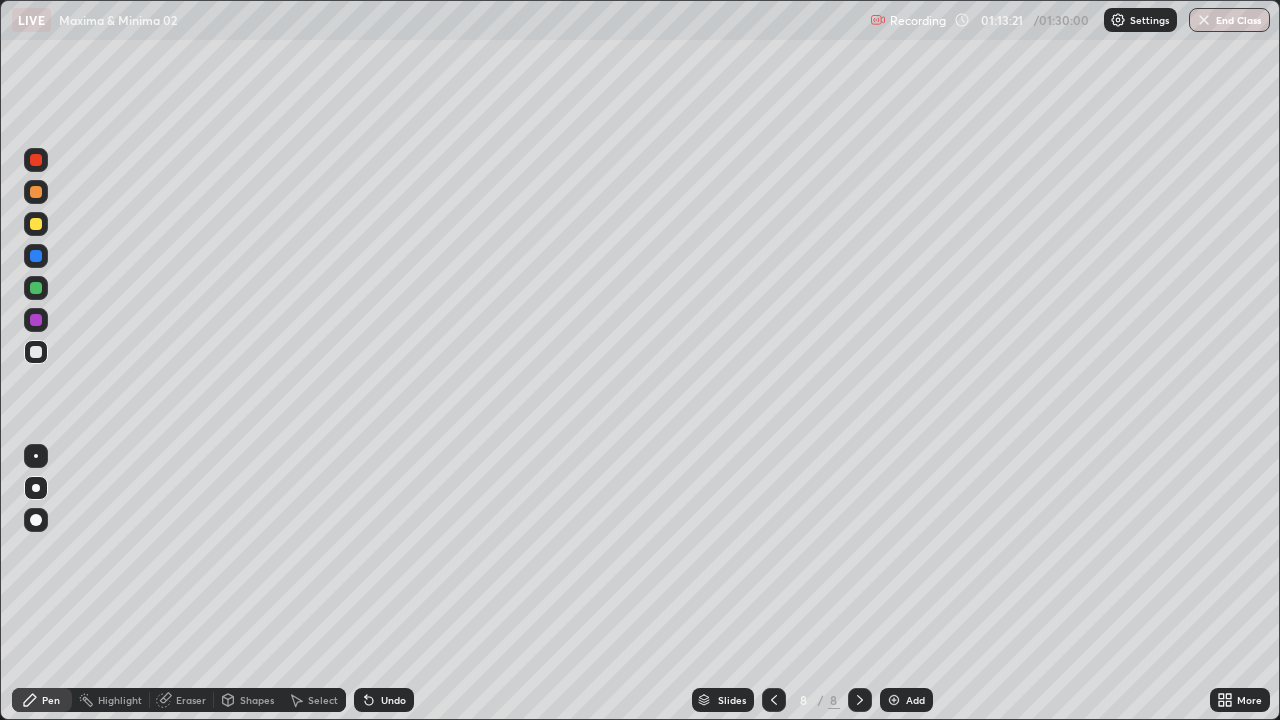 click 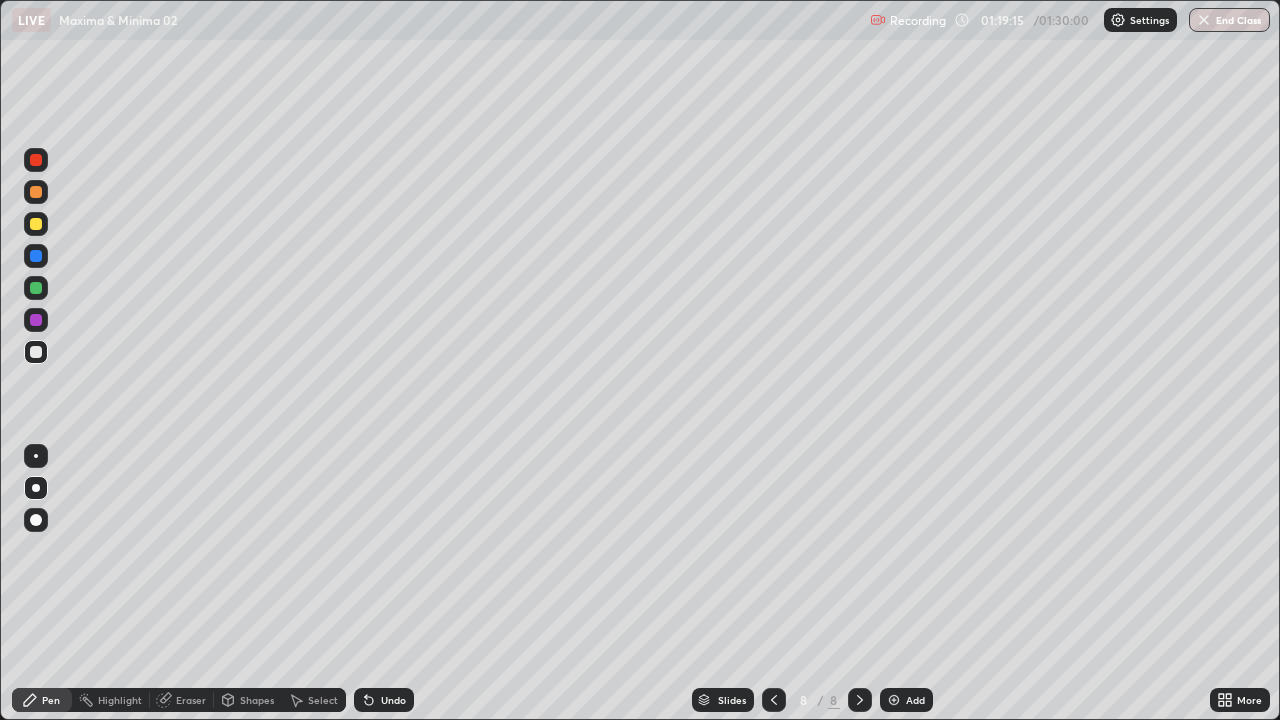 click at bounding box center [36, 224] 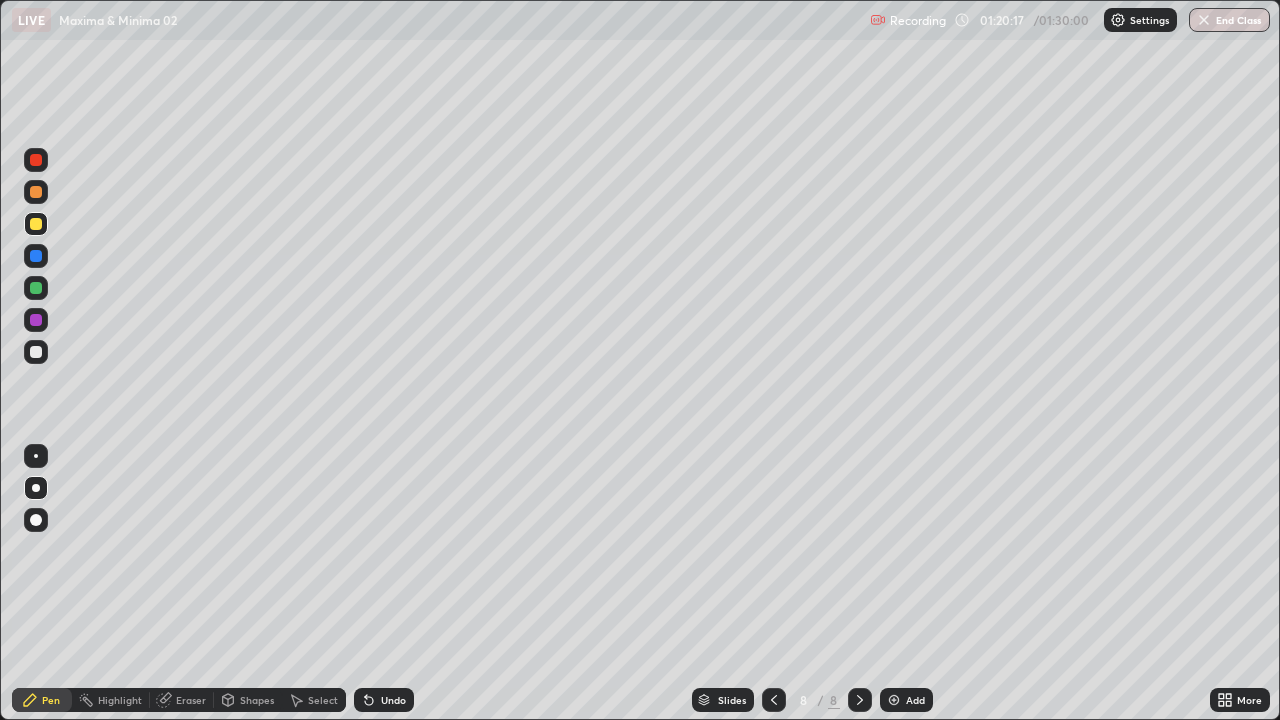 click on "Eraser" at bounding box center (182, 700) 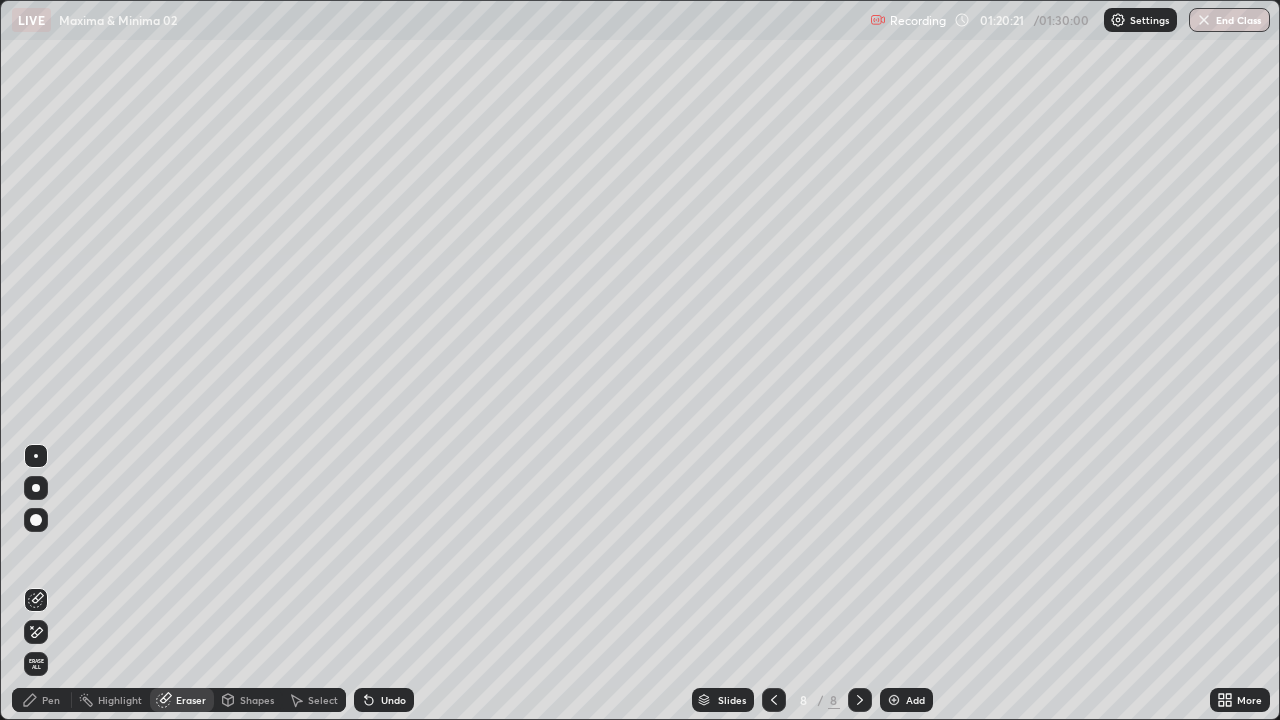 click on "Pen" at bounding box center (51, 700) 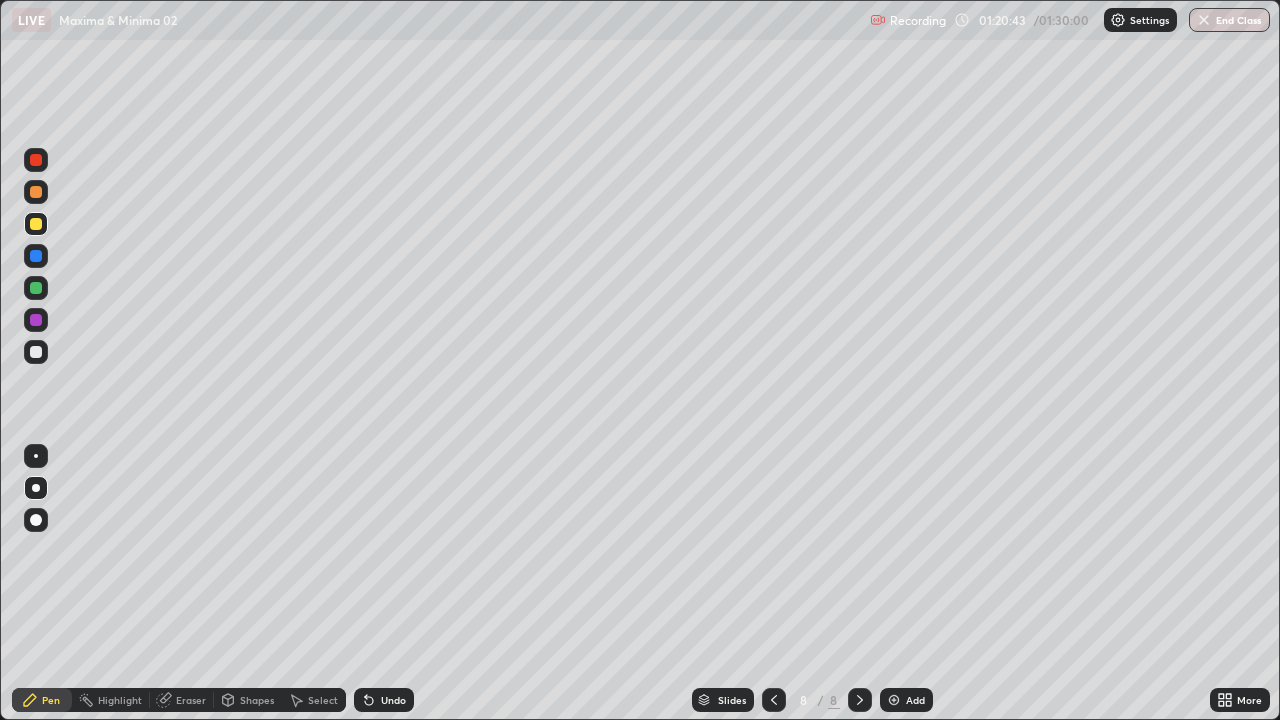 click on "Undo" at bounding box center (393, 700) 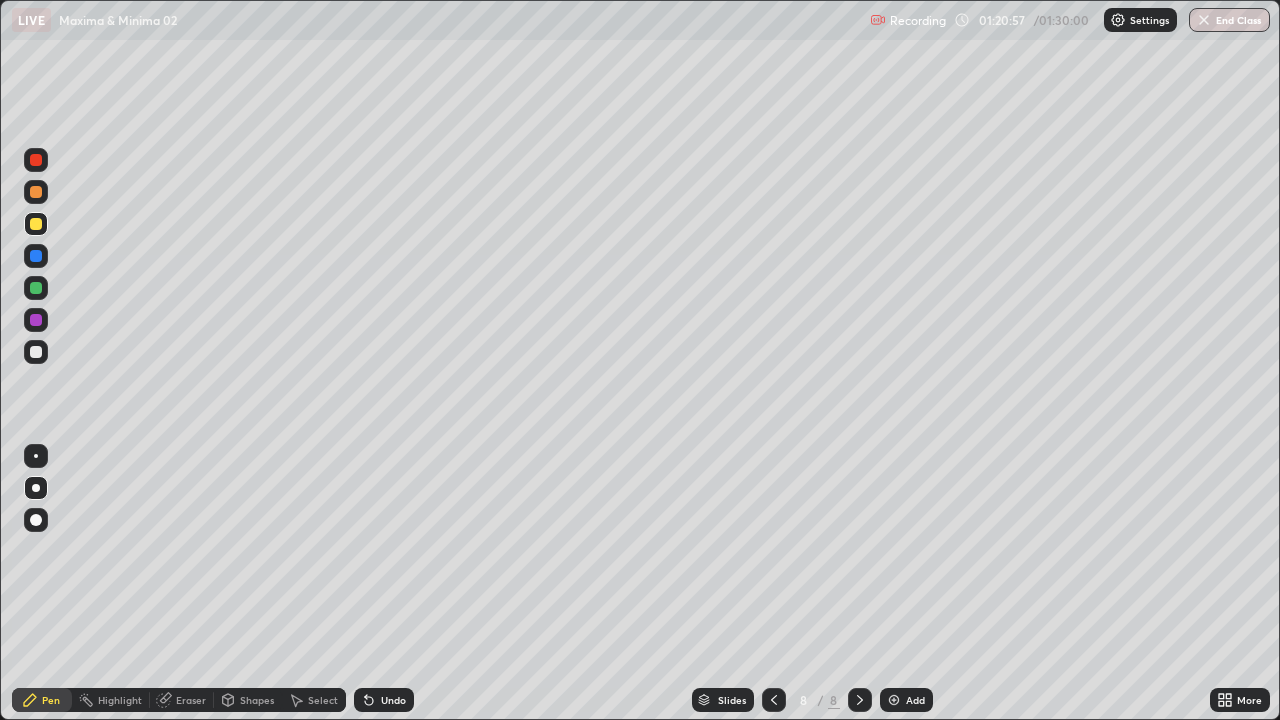 click on "Eraser" at bounding box center [191, 700] 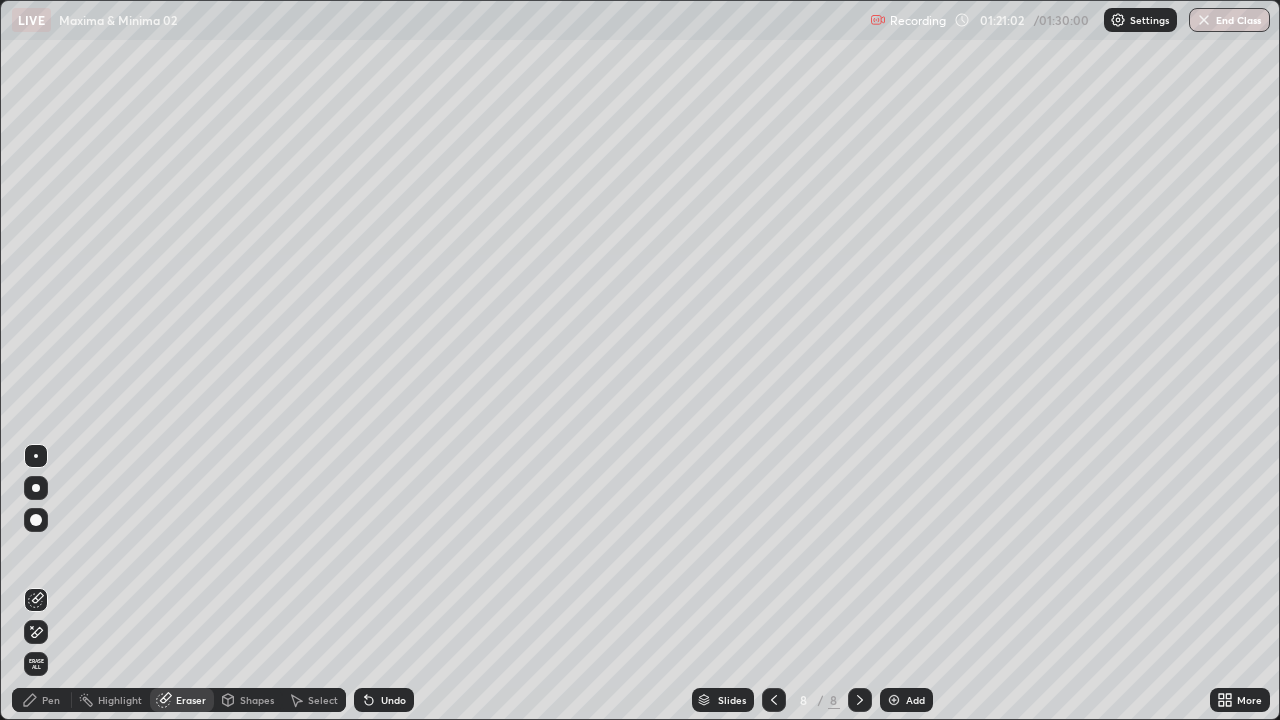 click on "Pen" at bounding box center (51, 700) 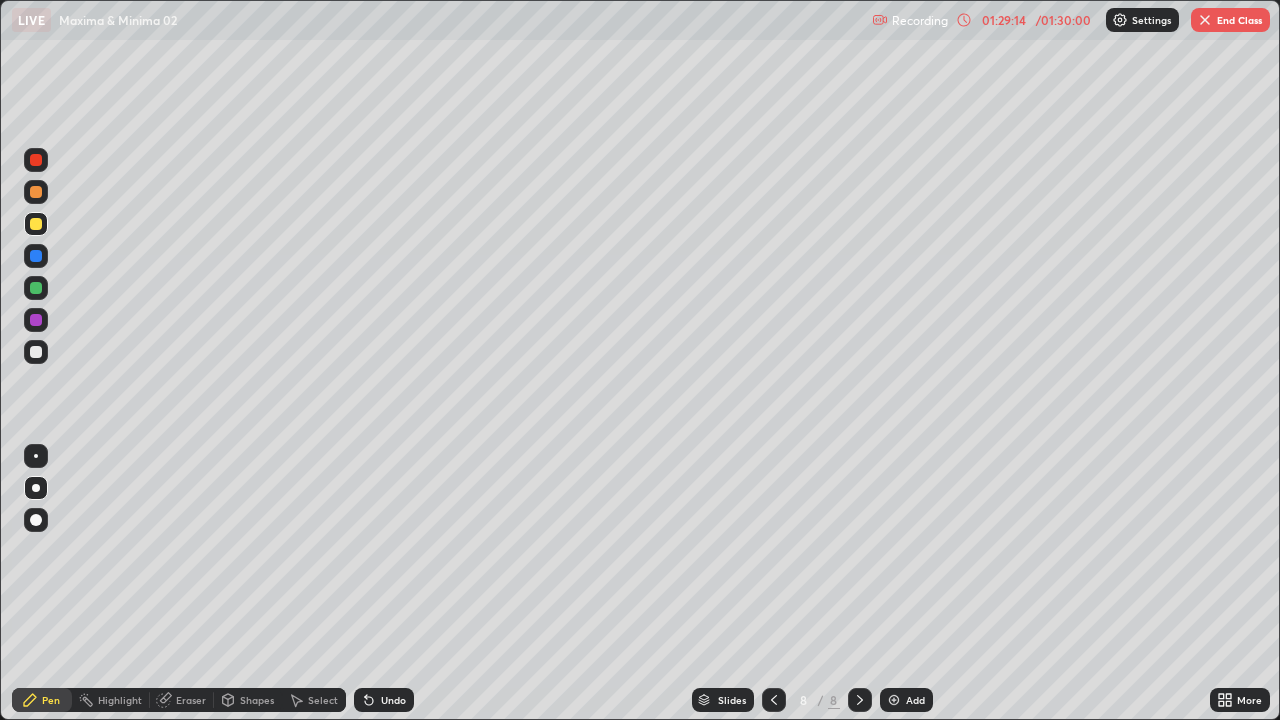 click on "End Class" at bounding box center [1230, 20] 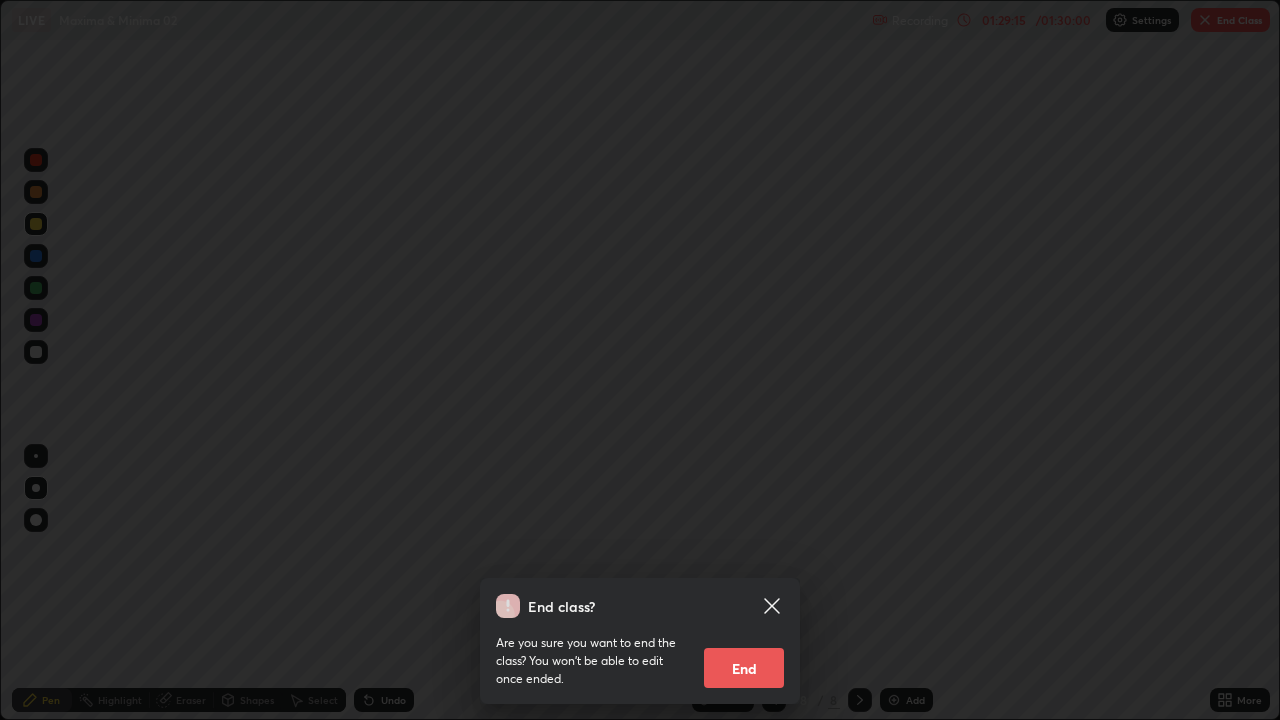 click on "End" at bounding box center (744, 668) 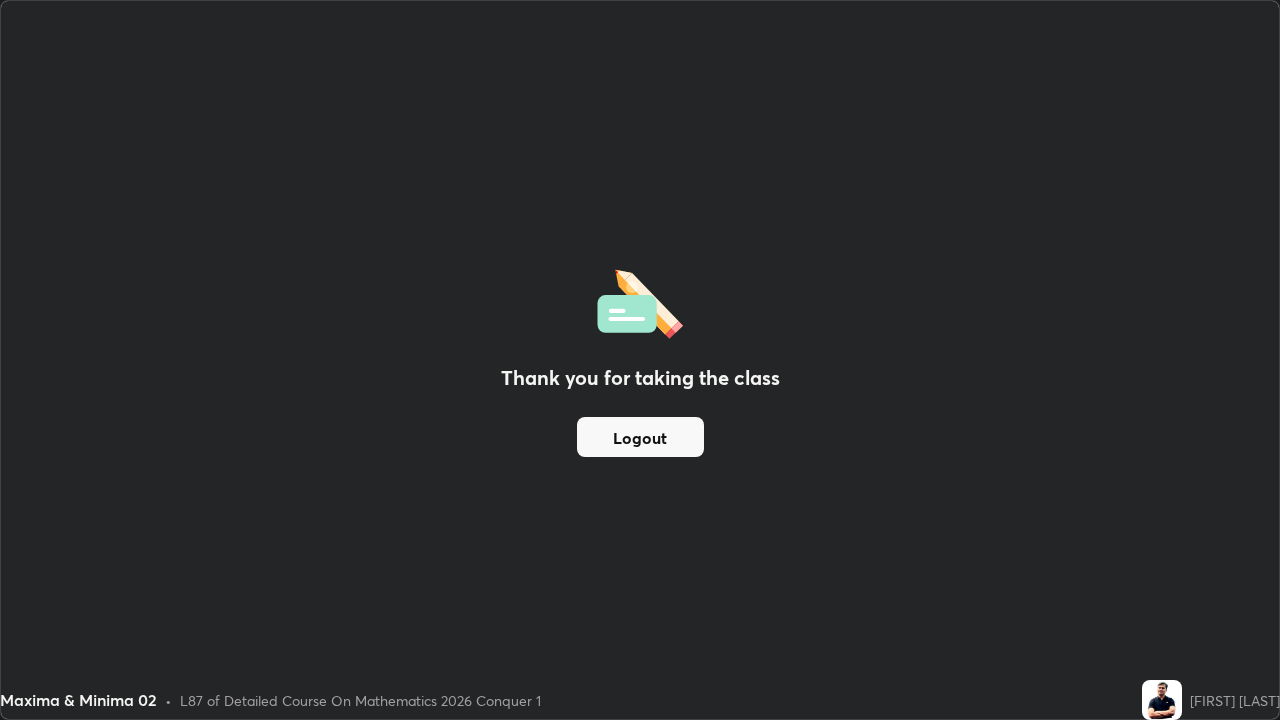 click on "Logout" at bounding box center [640, 437] 